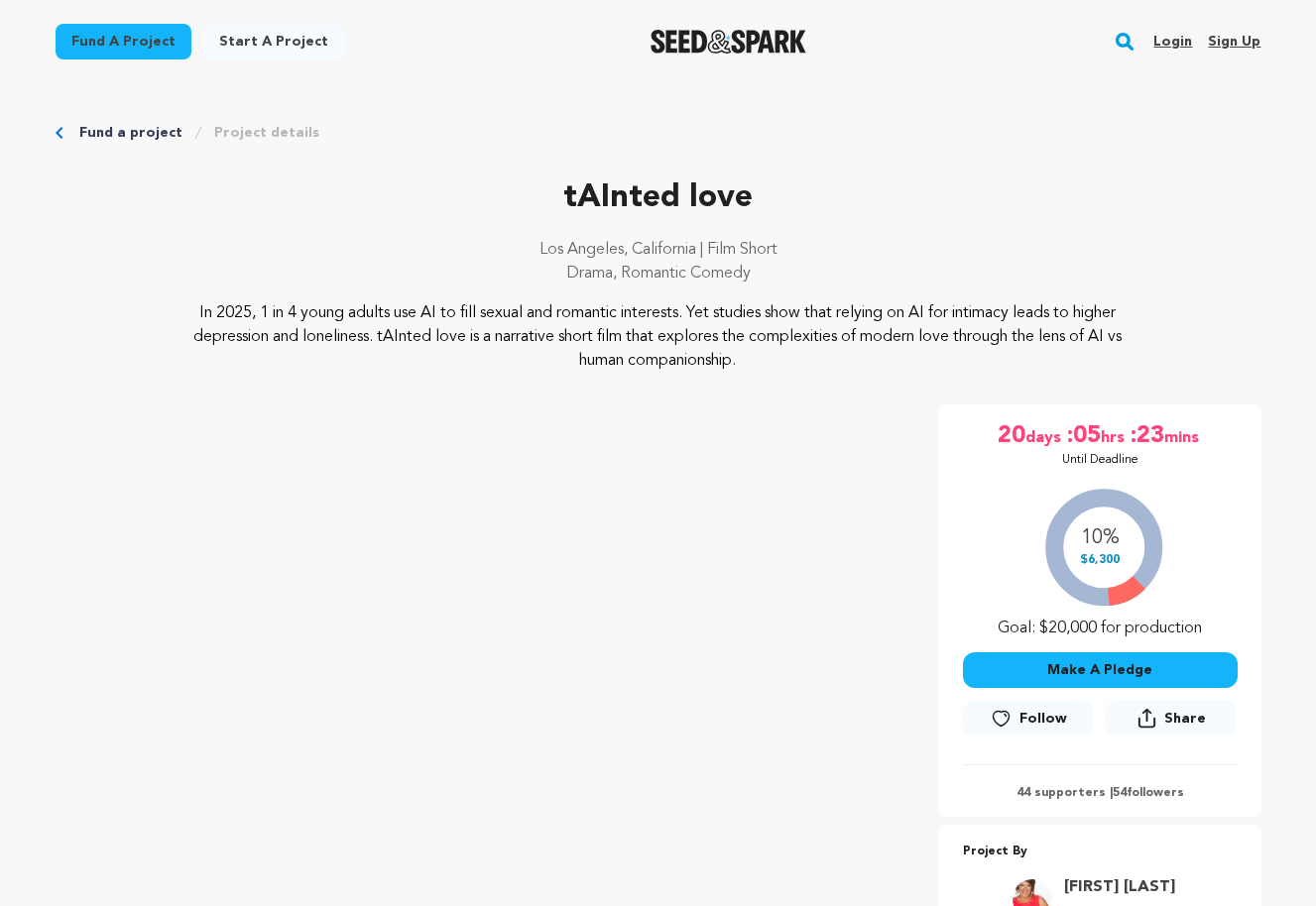 scroll, scrollTop: 0, scrollLeft: 0, axis: both 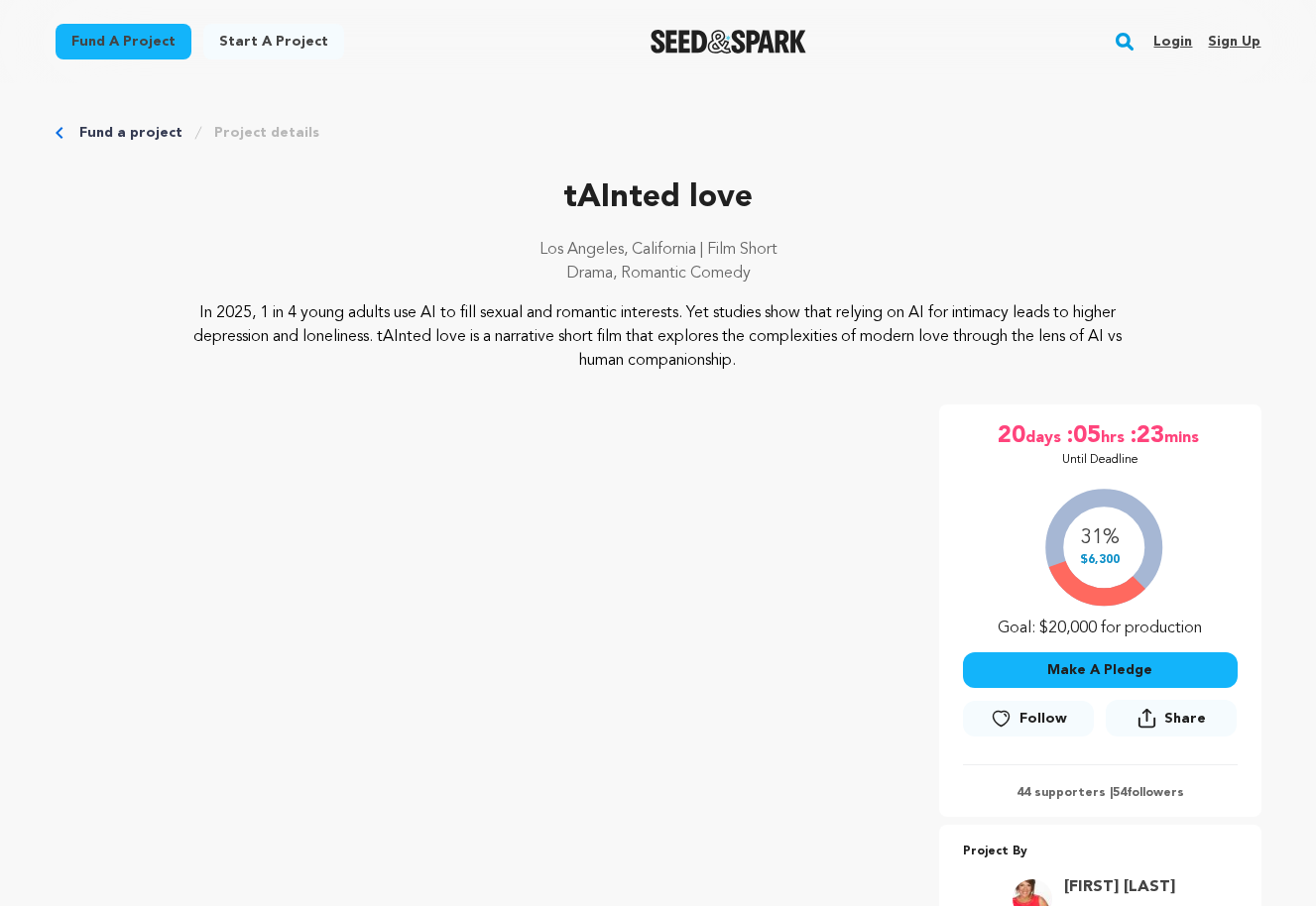 click on "Fund a project
Project details
tAInted love
Los Angeles, California |                                 Film Short
Drama,
Romantic Comedy" at bounding box center [658, 3129] 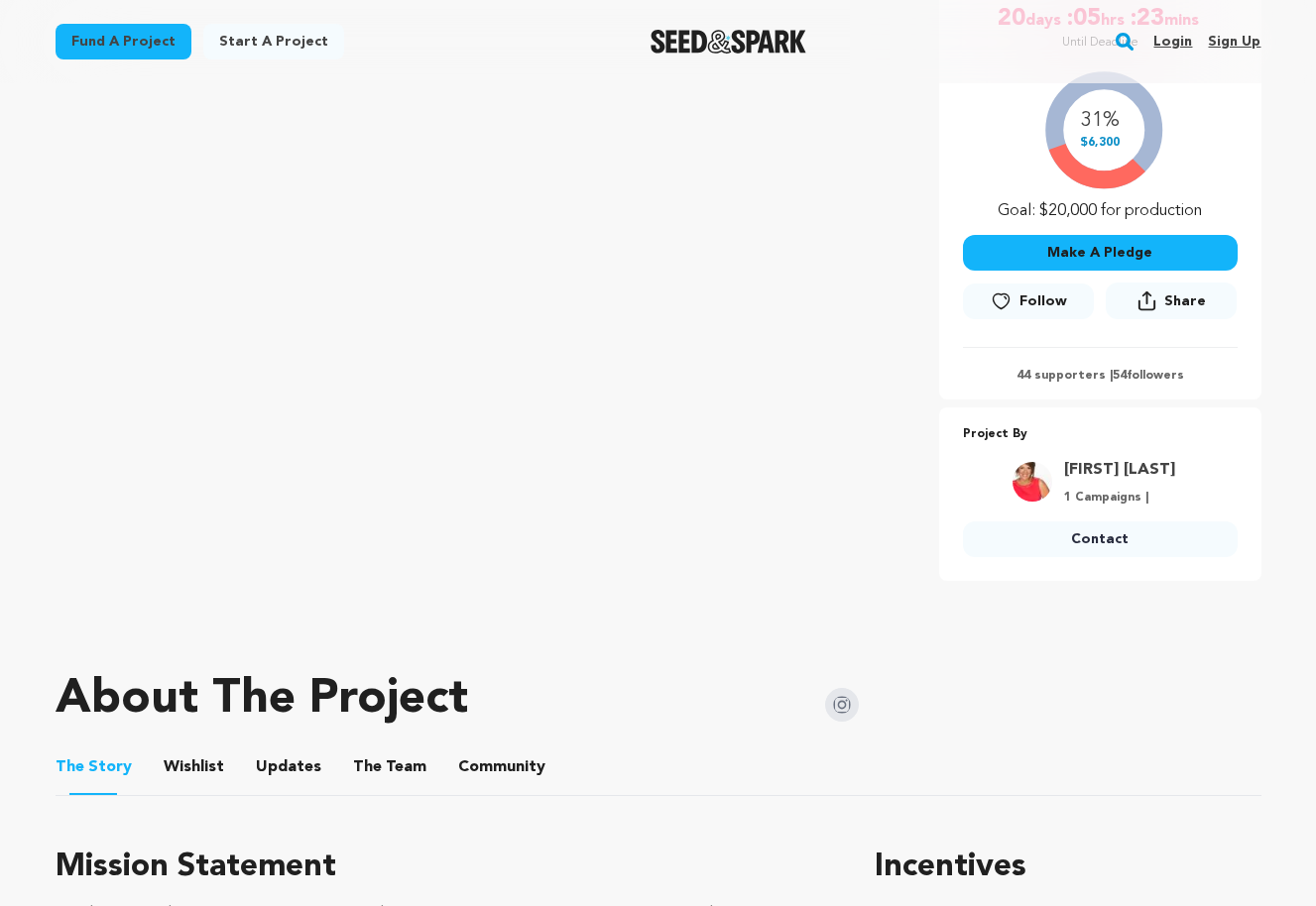 scroll, scrollTop: 445, scrollLeft: 0, axis: vertical 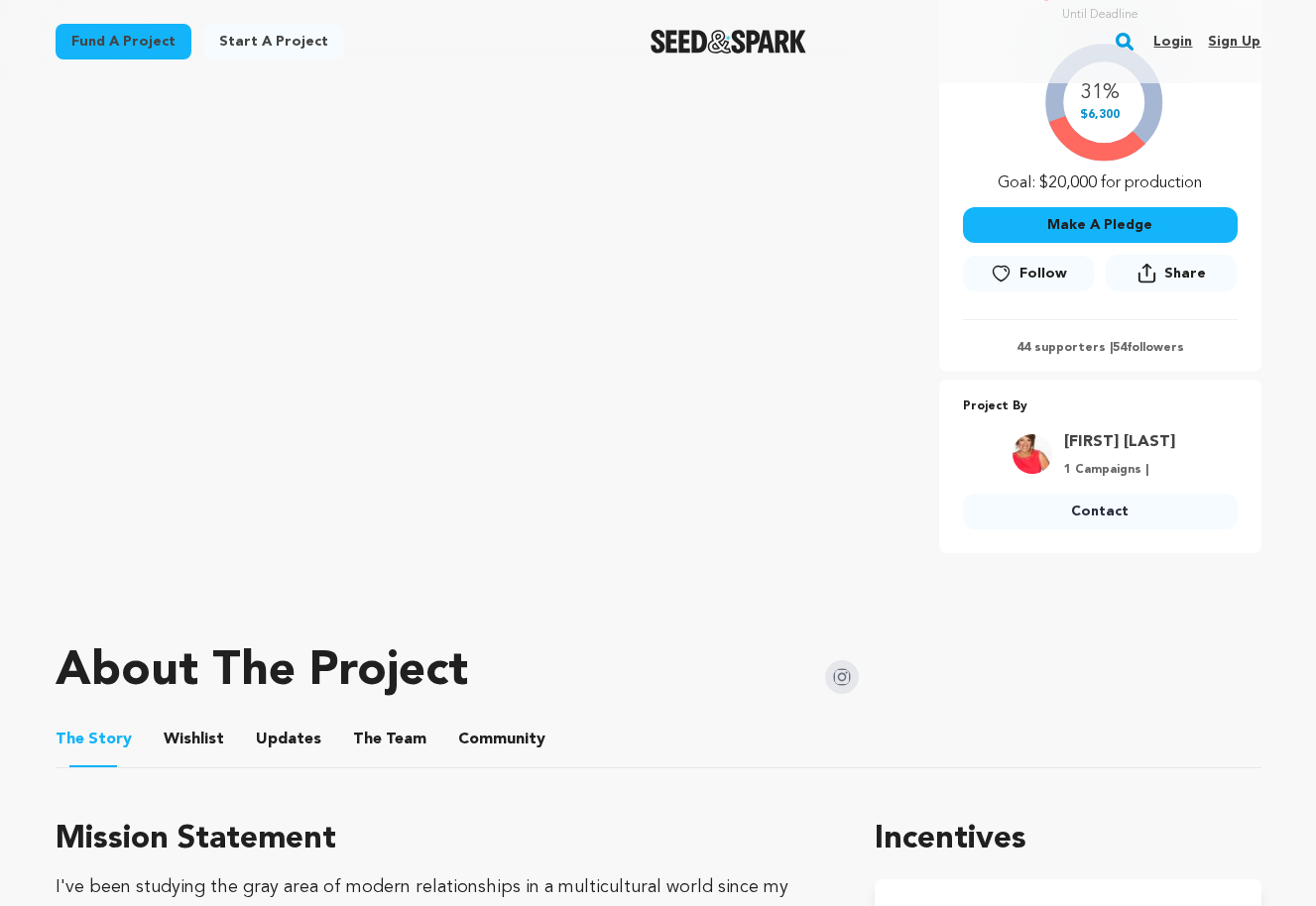 click on "Fund a project
Start a project
Search
Login
Sign up
Start a project" at bounding box center (658, 2896) 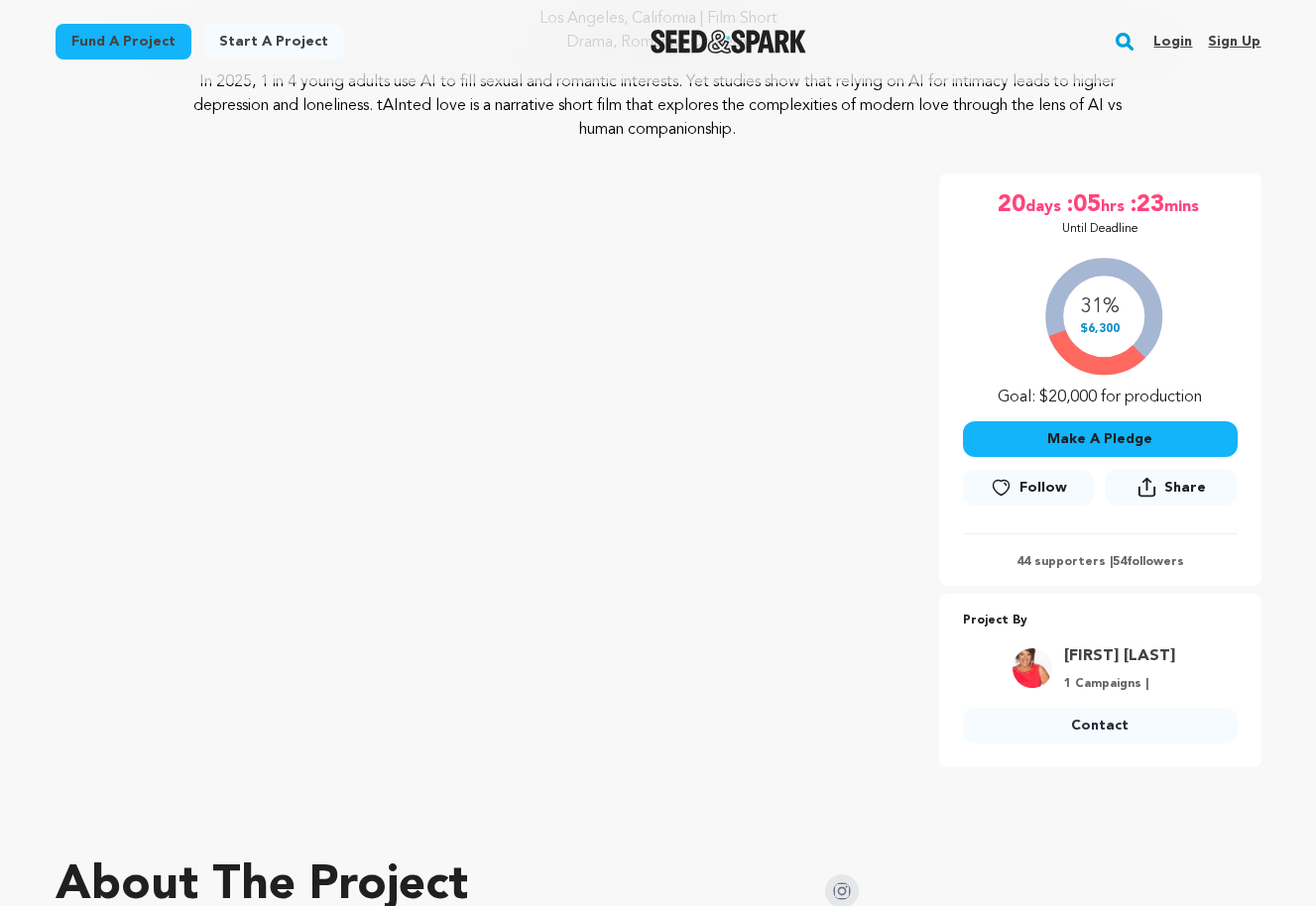 scroll, scrollTop: 229, scrollLeft: 0, axis: vertical 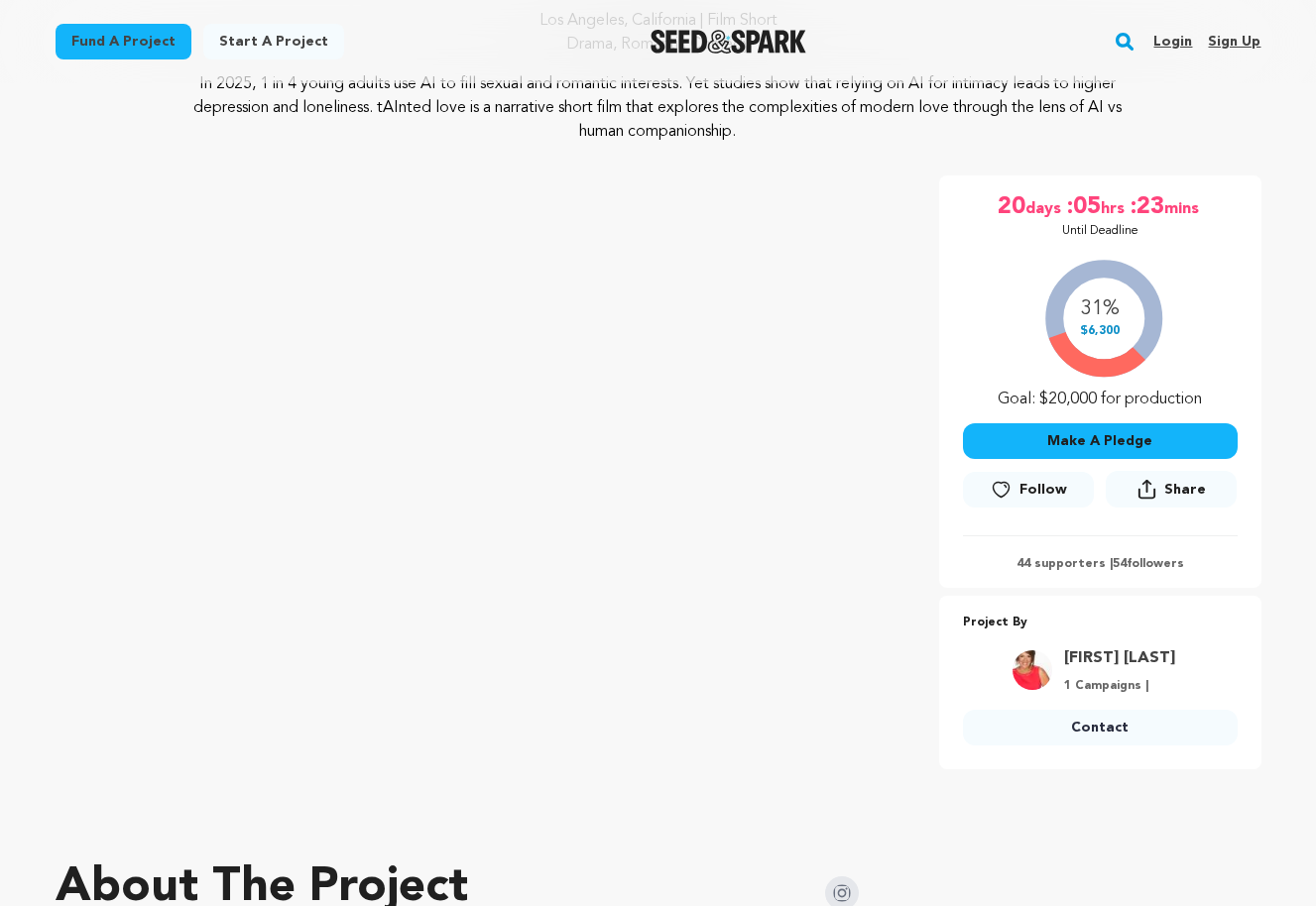 click on "Make A Pledge" at bounding box center [1100, 441] 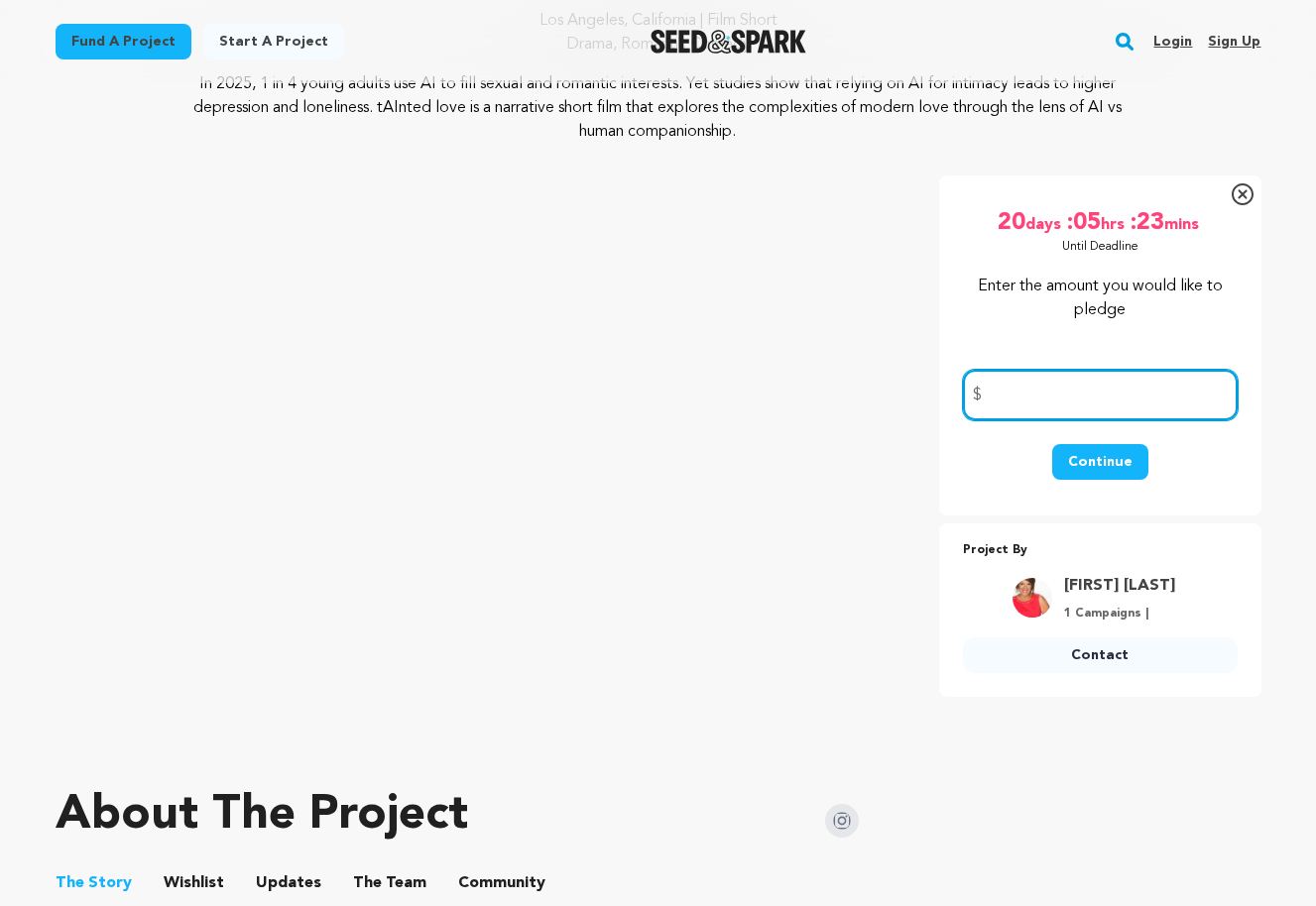 click at bounding box center [1100, 395] 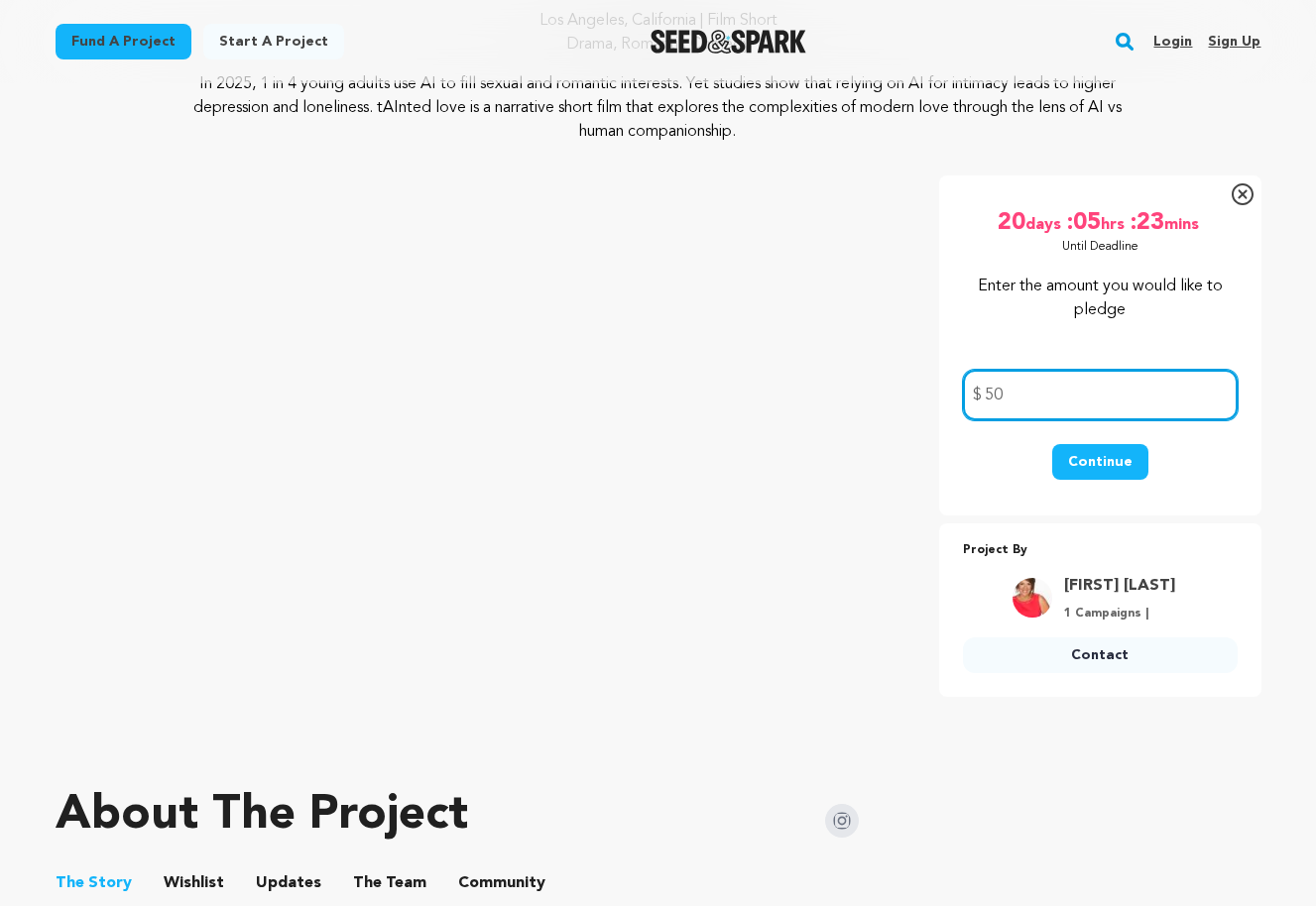 type on "50" 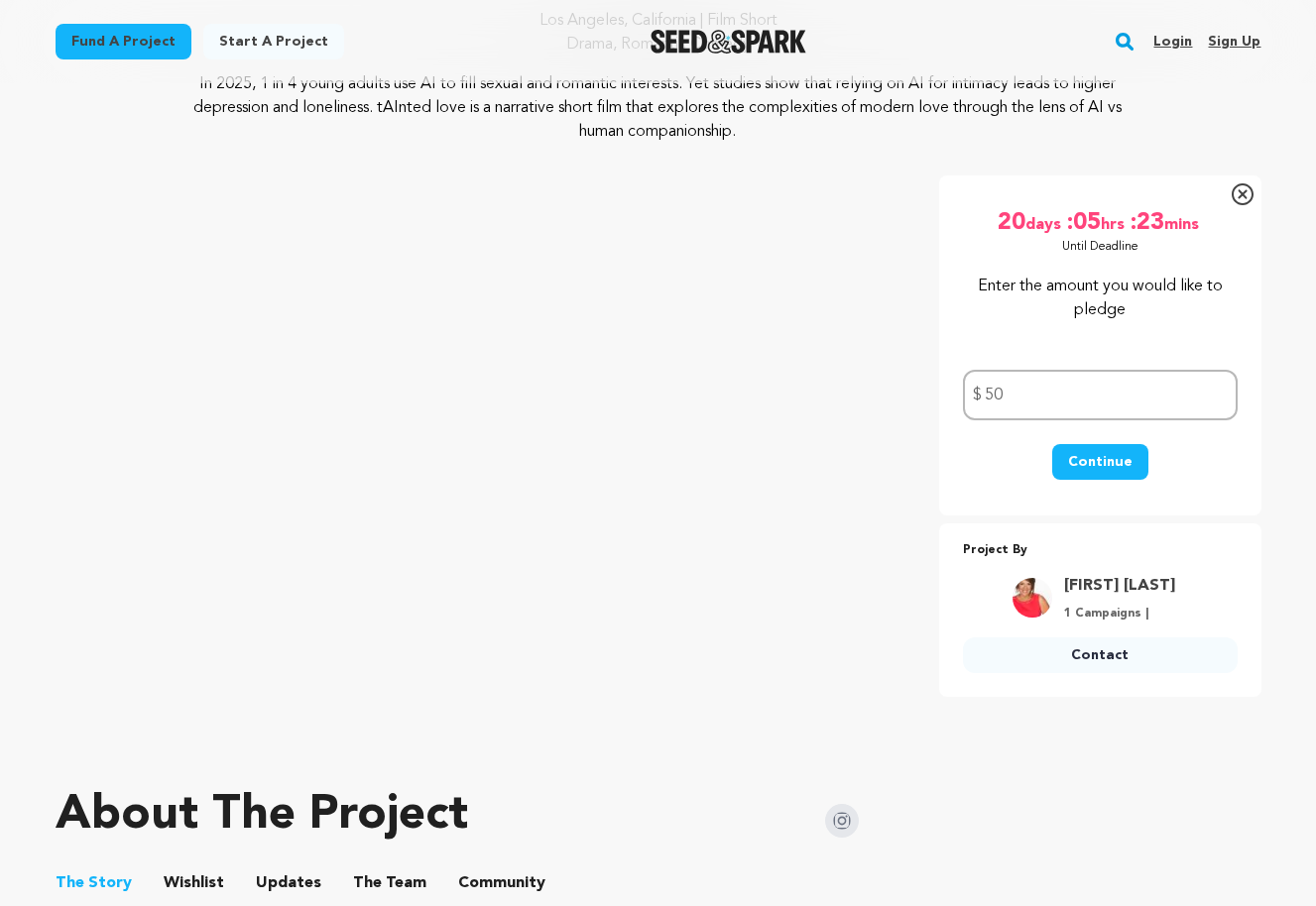 click on "Continue" at bounding box center (1100, 462) 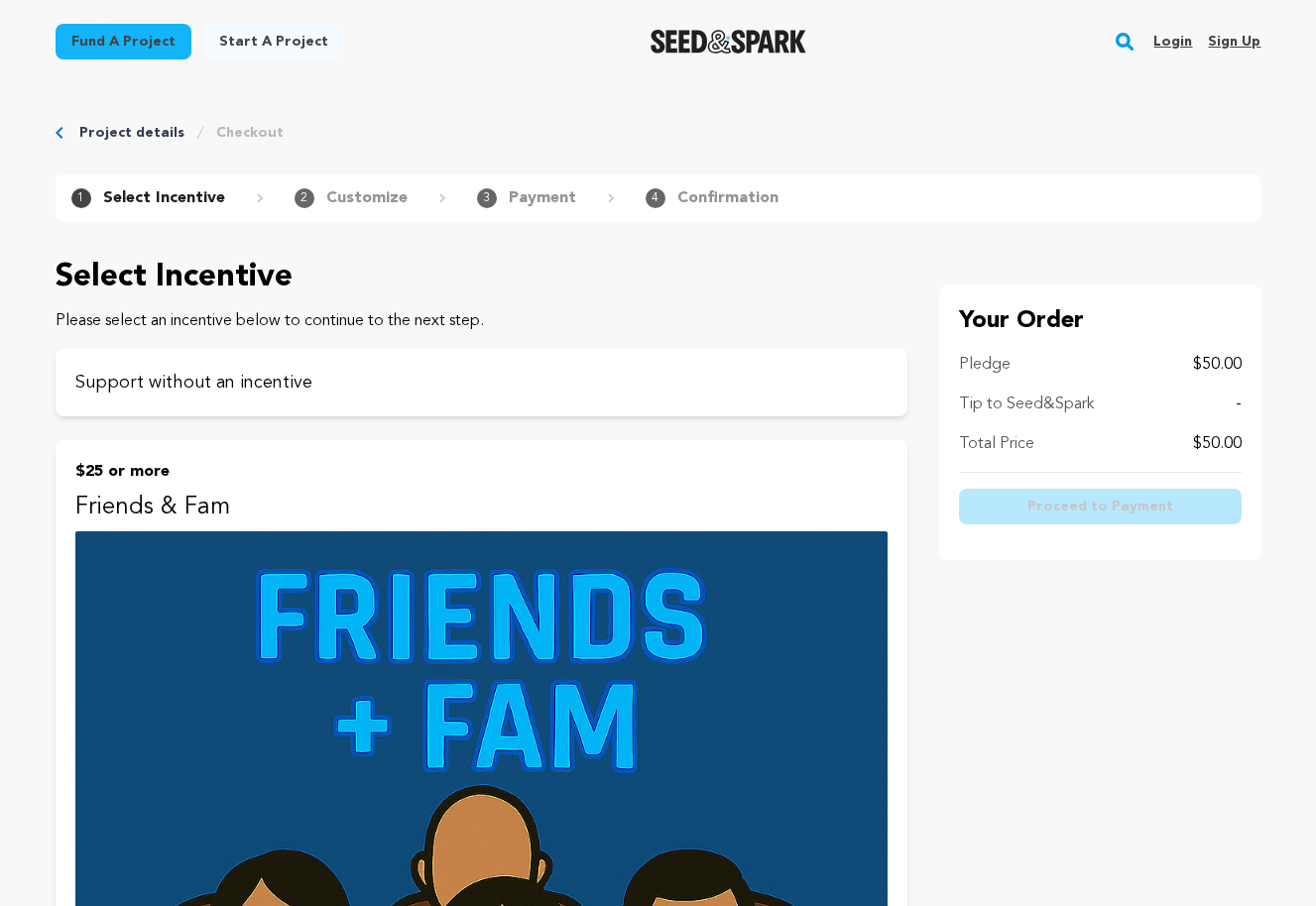 scroll, scrollTop: 0, scrollLeft: 0, axis: both 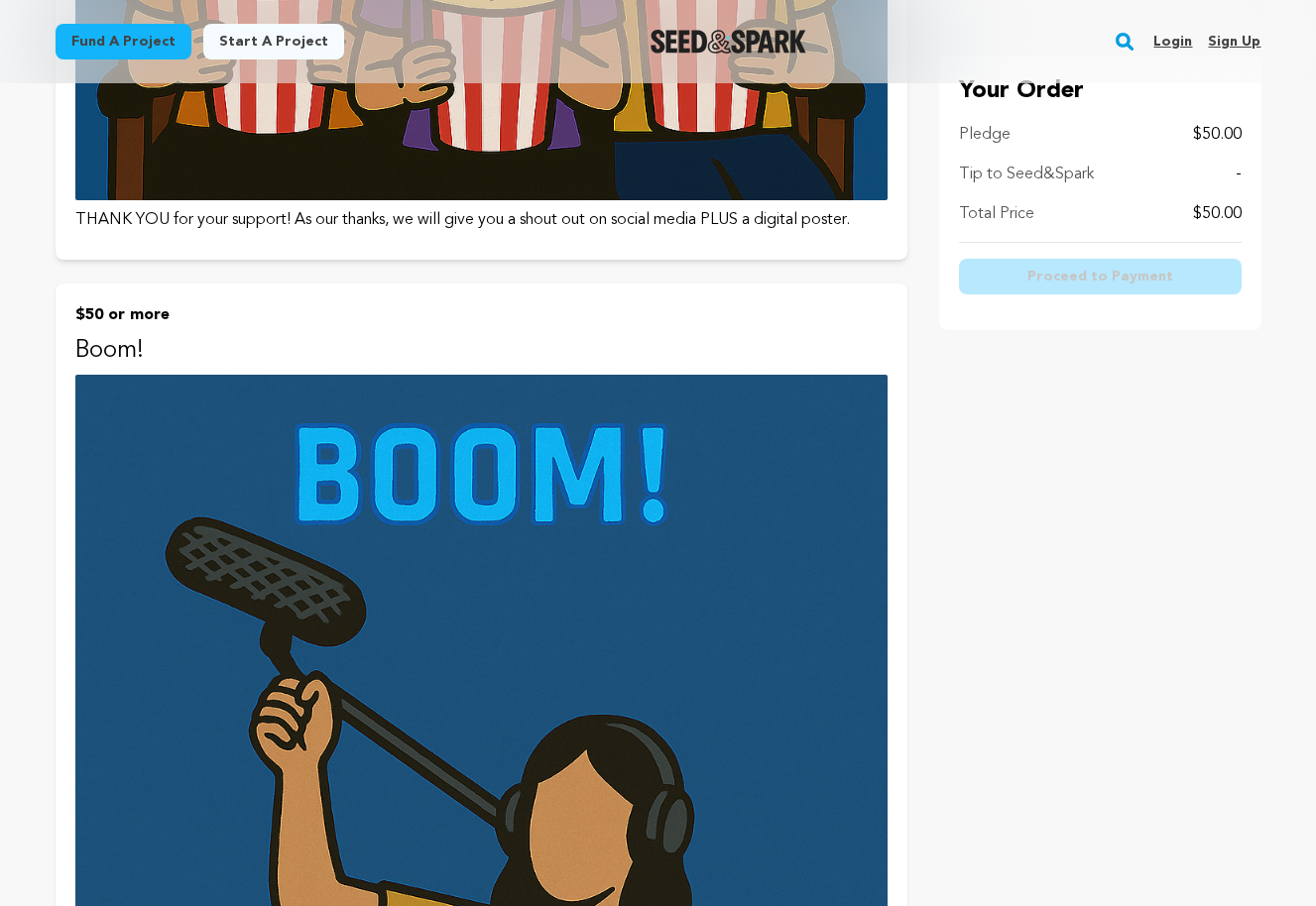 click at bounding box center [481, 780] 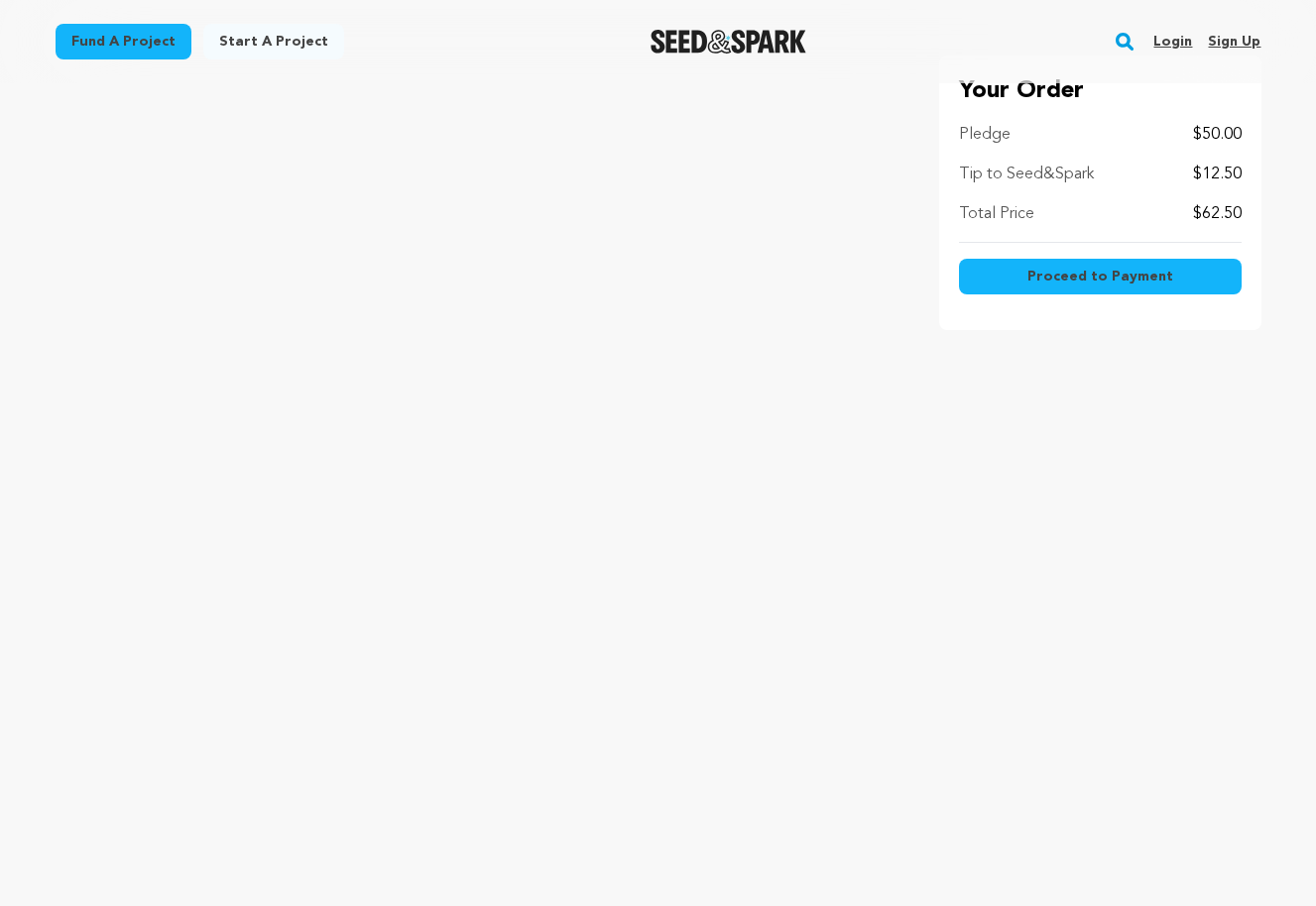 scroll, scrollTop: 0, scrollLeft: 0, axis: both 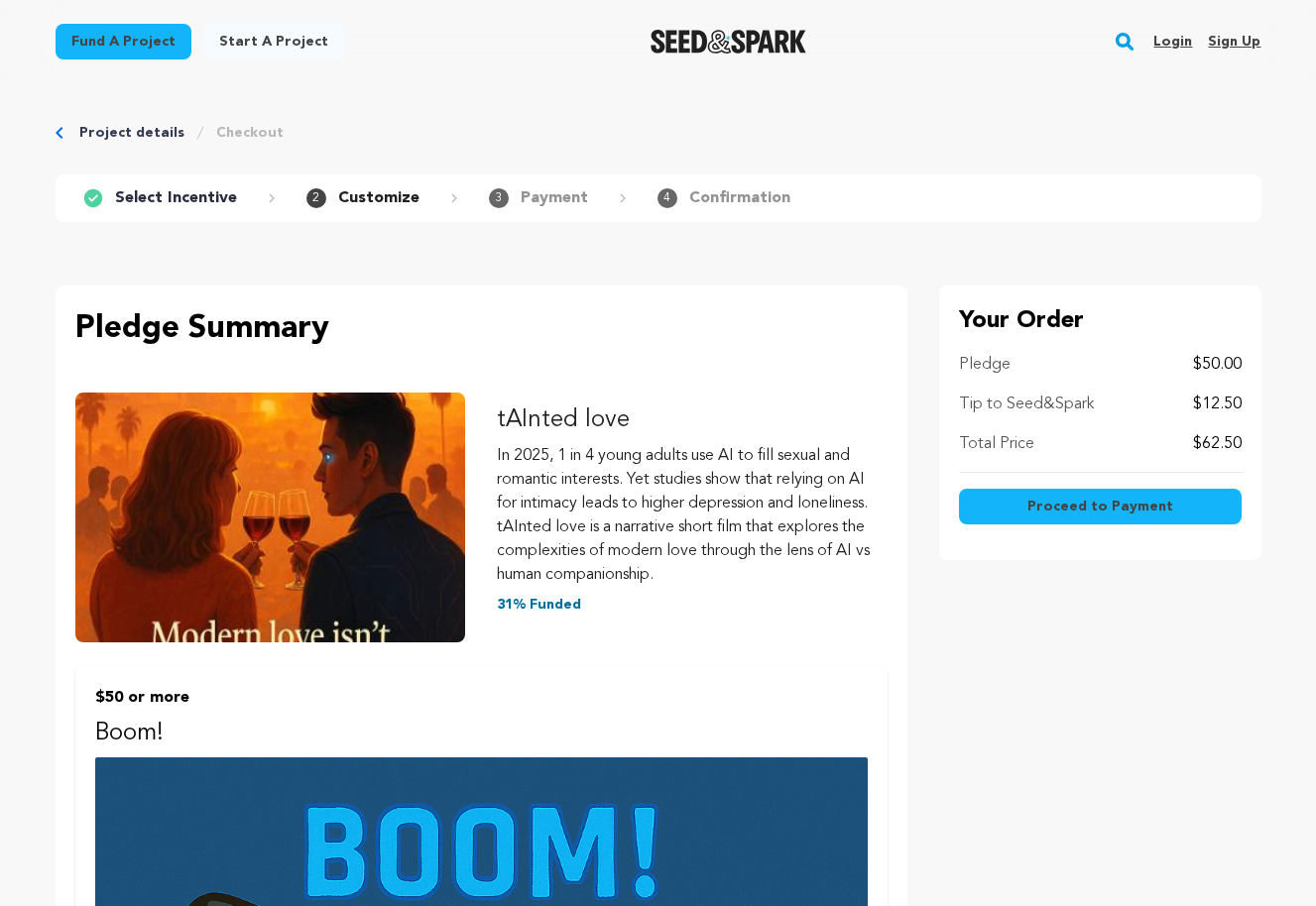 click on "Your Order
Pledge
$50.00
Tip to Seed&Spark
$12.50
Total Price
$62.50
Proceed to Payment" at bounding box center (1100, 1082) 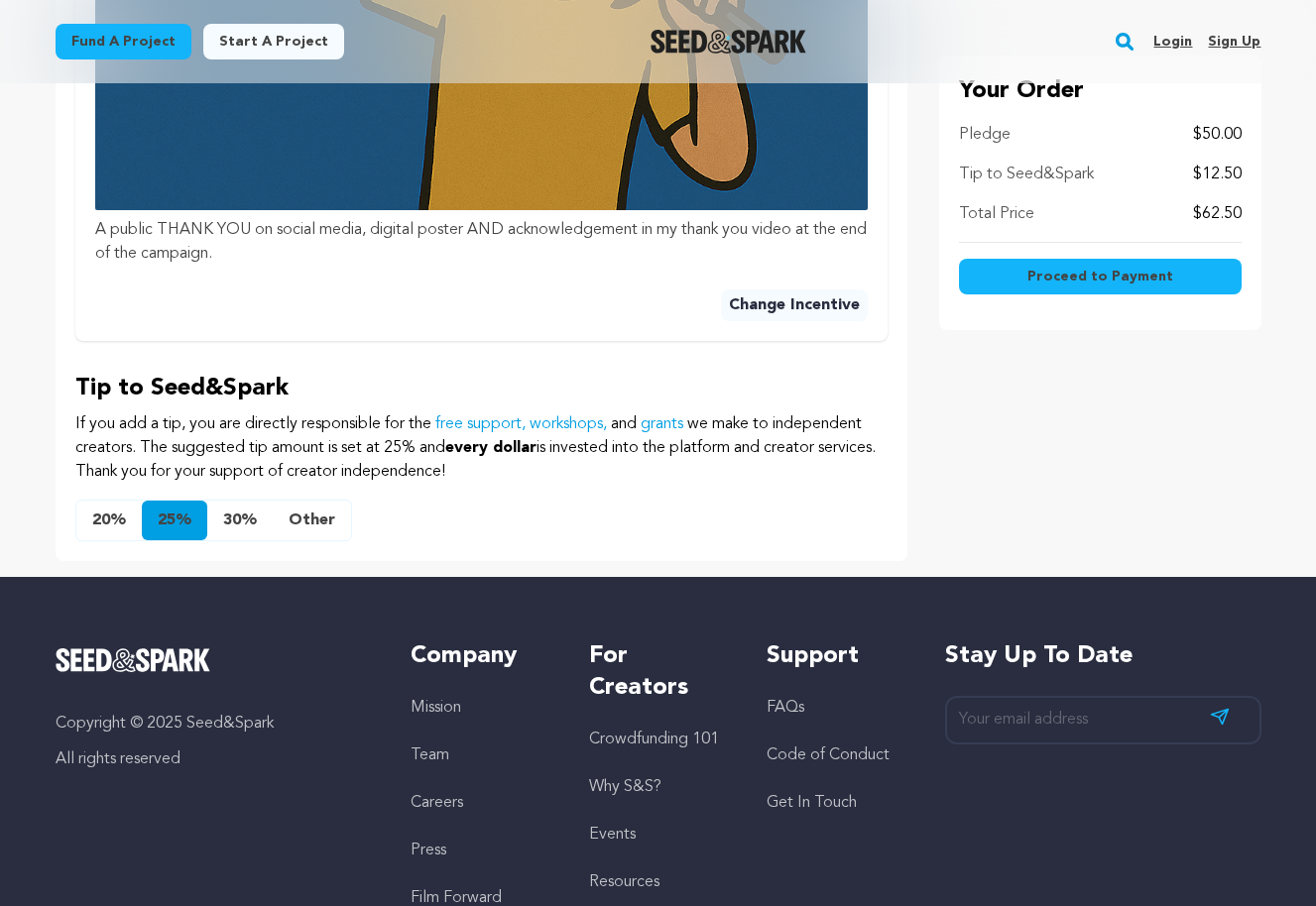 scroll, scrollTop: 1355, scrollLeft: 0, axis: vertical 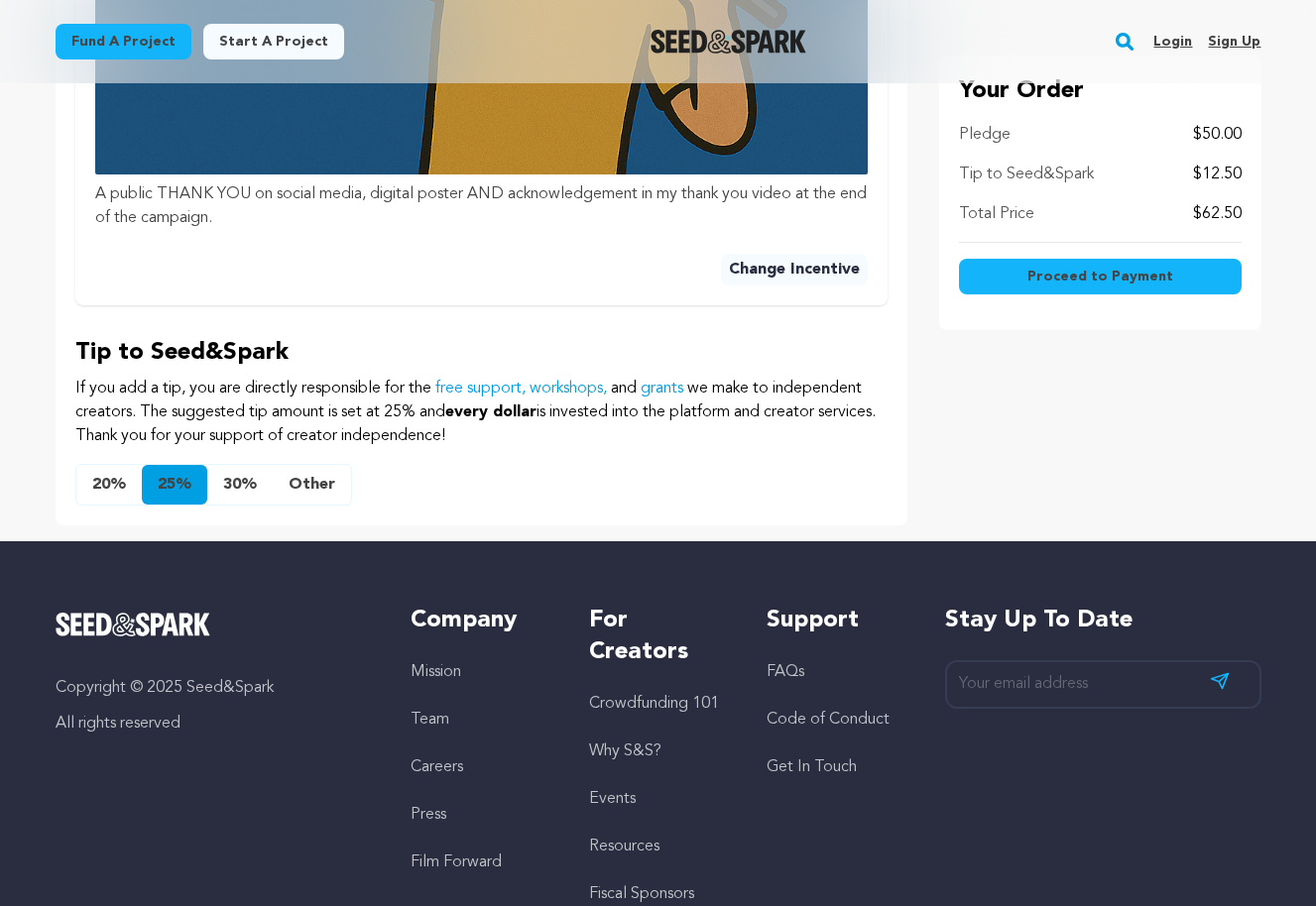 click on "Other" at bounding box center [311, 485] 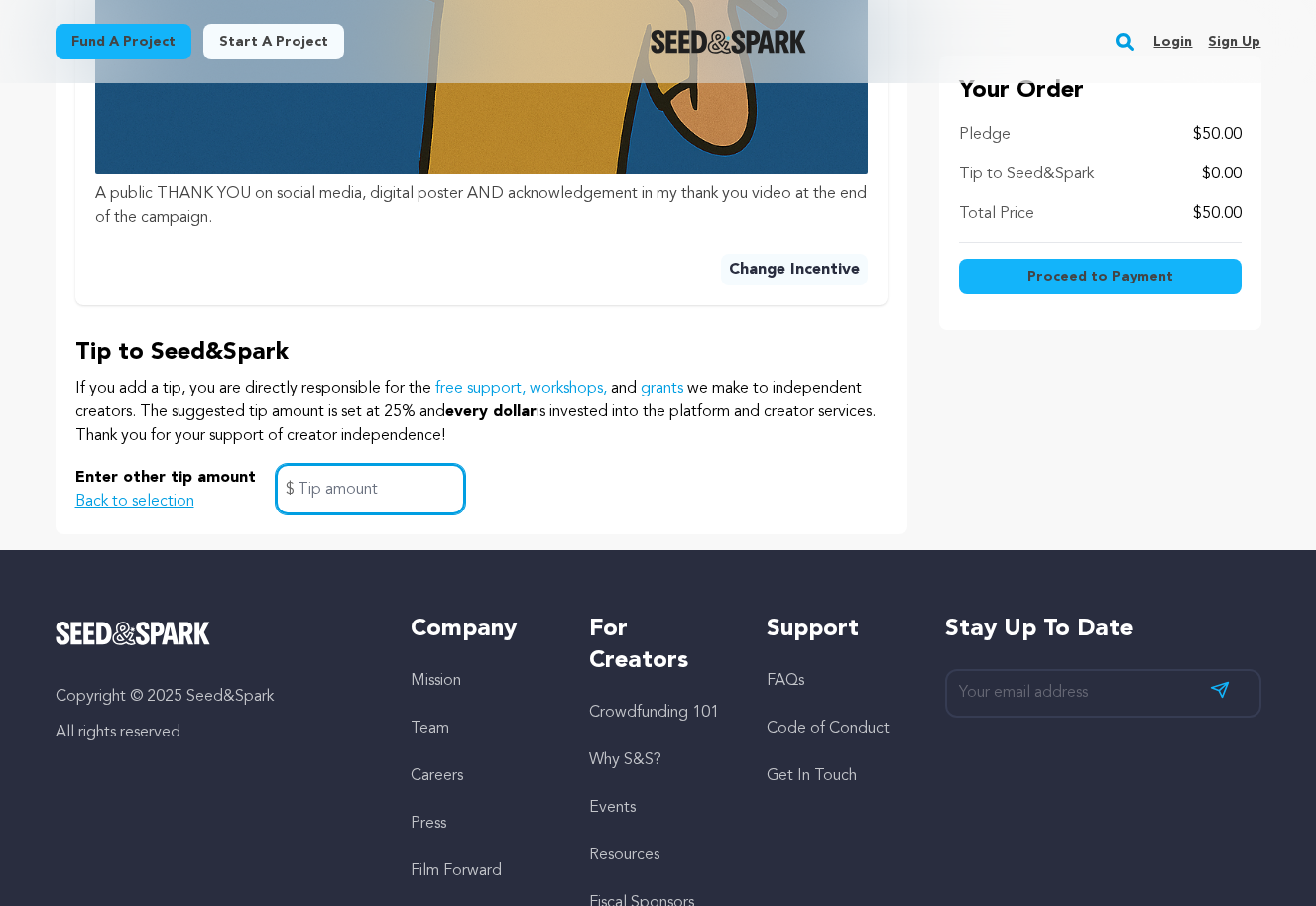 click at bounding box center (370, 489) 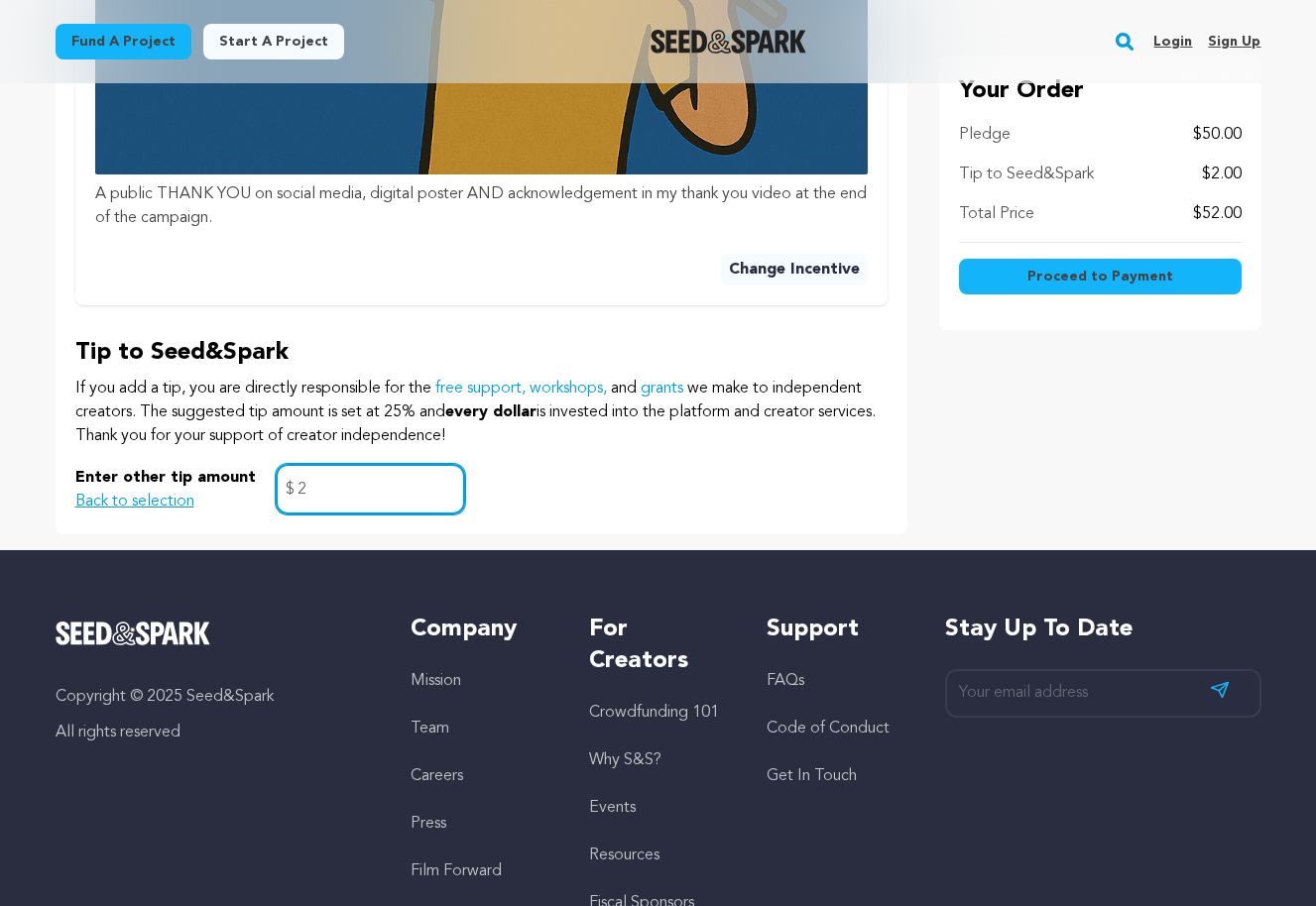 type on "2" 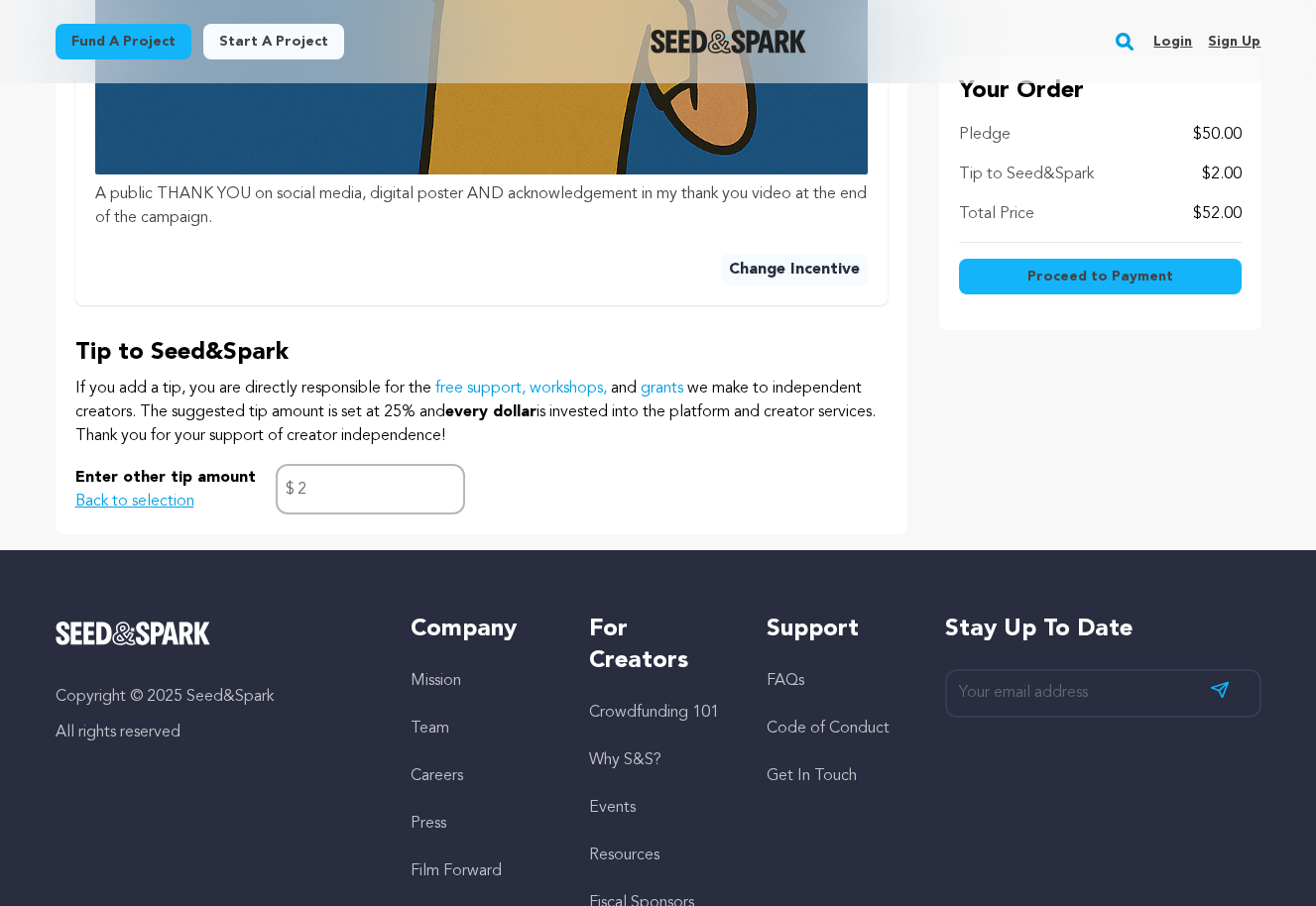 click on "Proceed to Payment" at bounding box center [1100, 277] 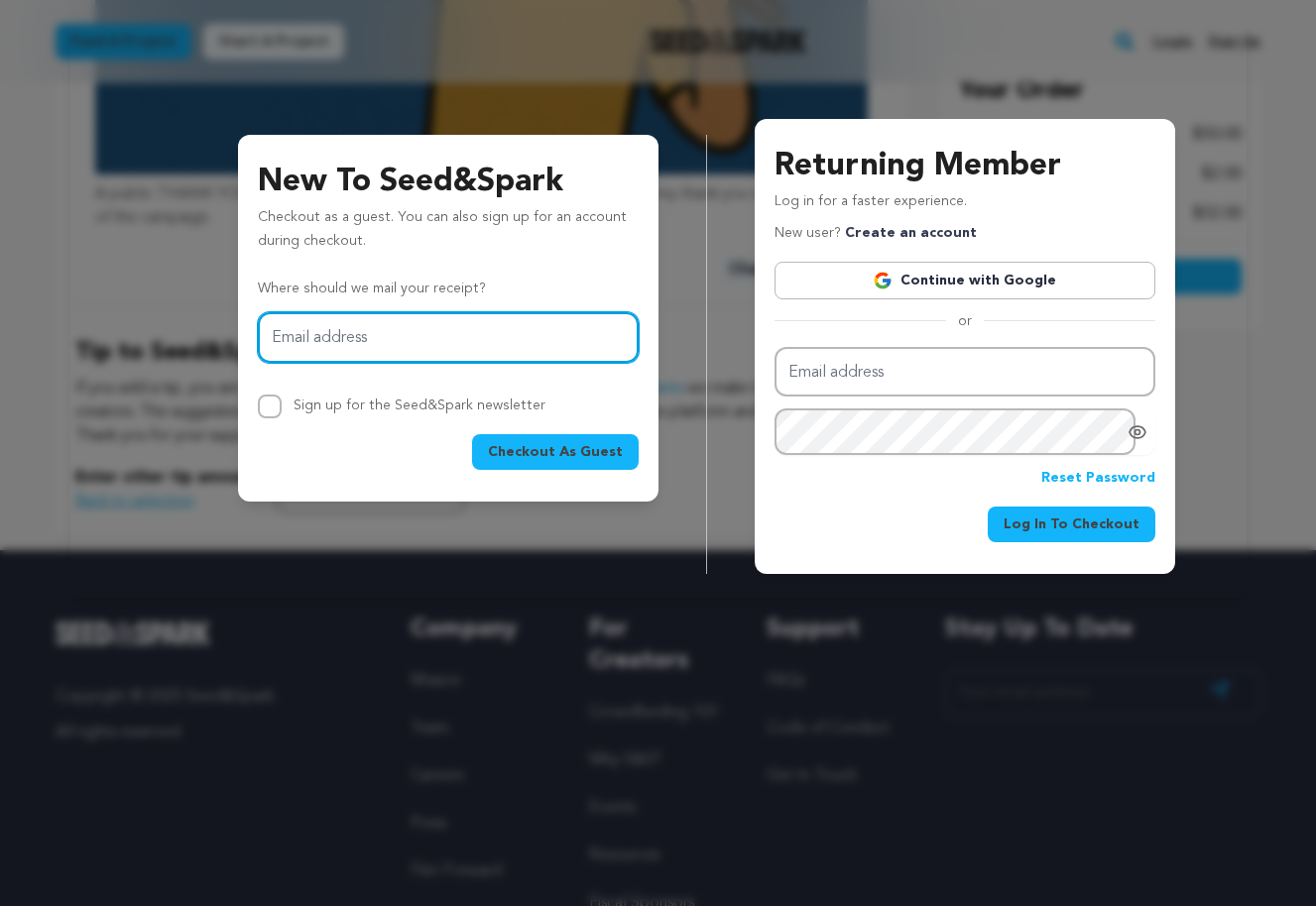 click on "Email address" at bounding box center [448, 337] 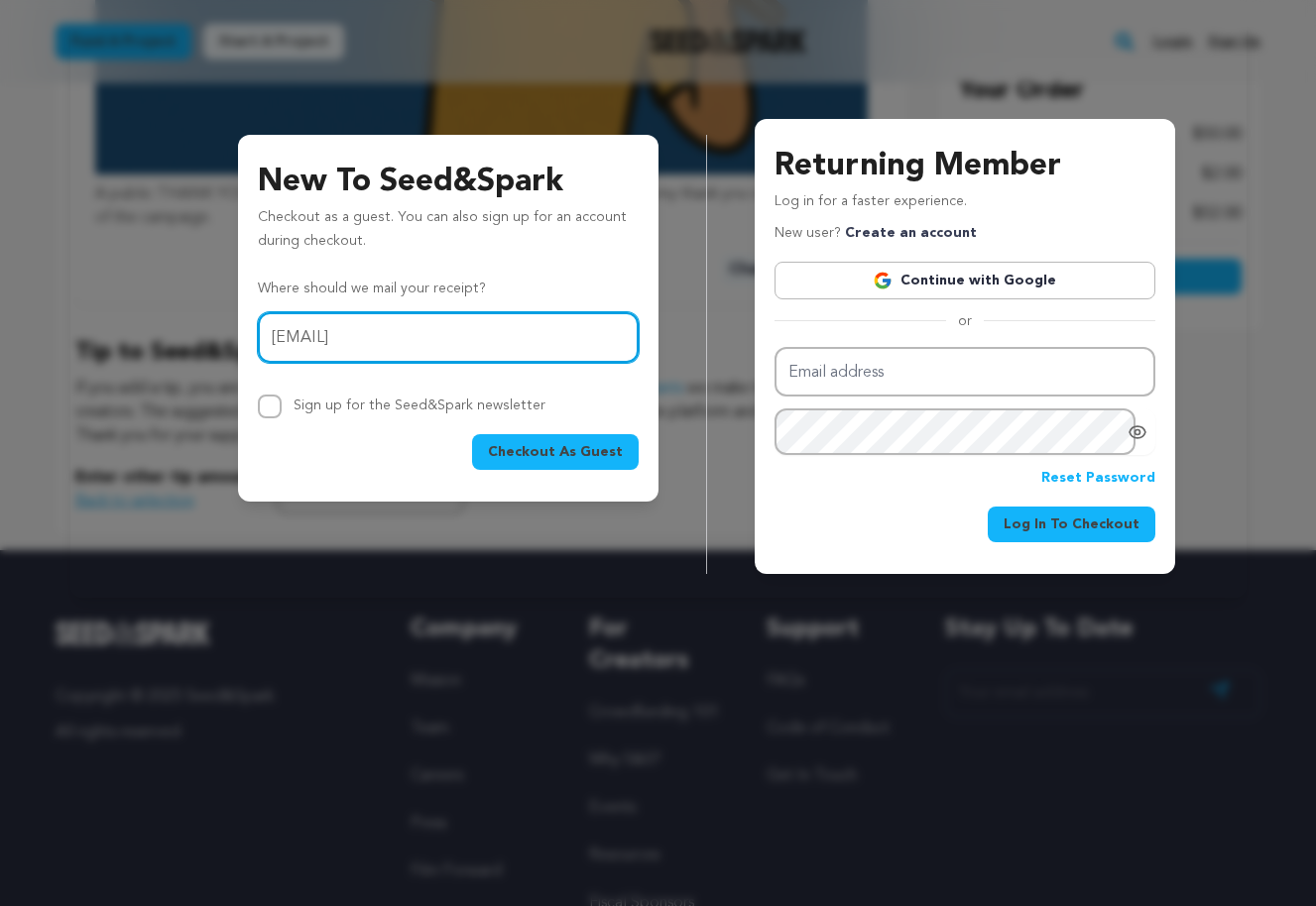 type on "paul@thecafeagency.com" 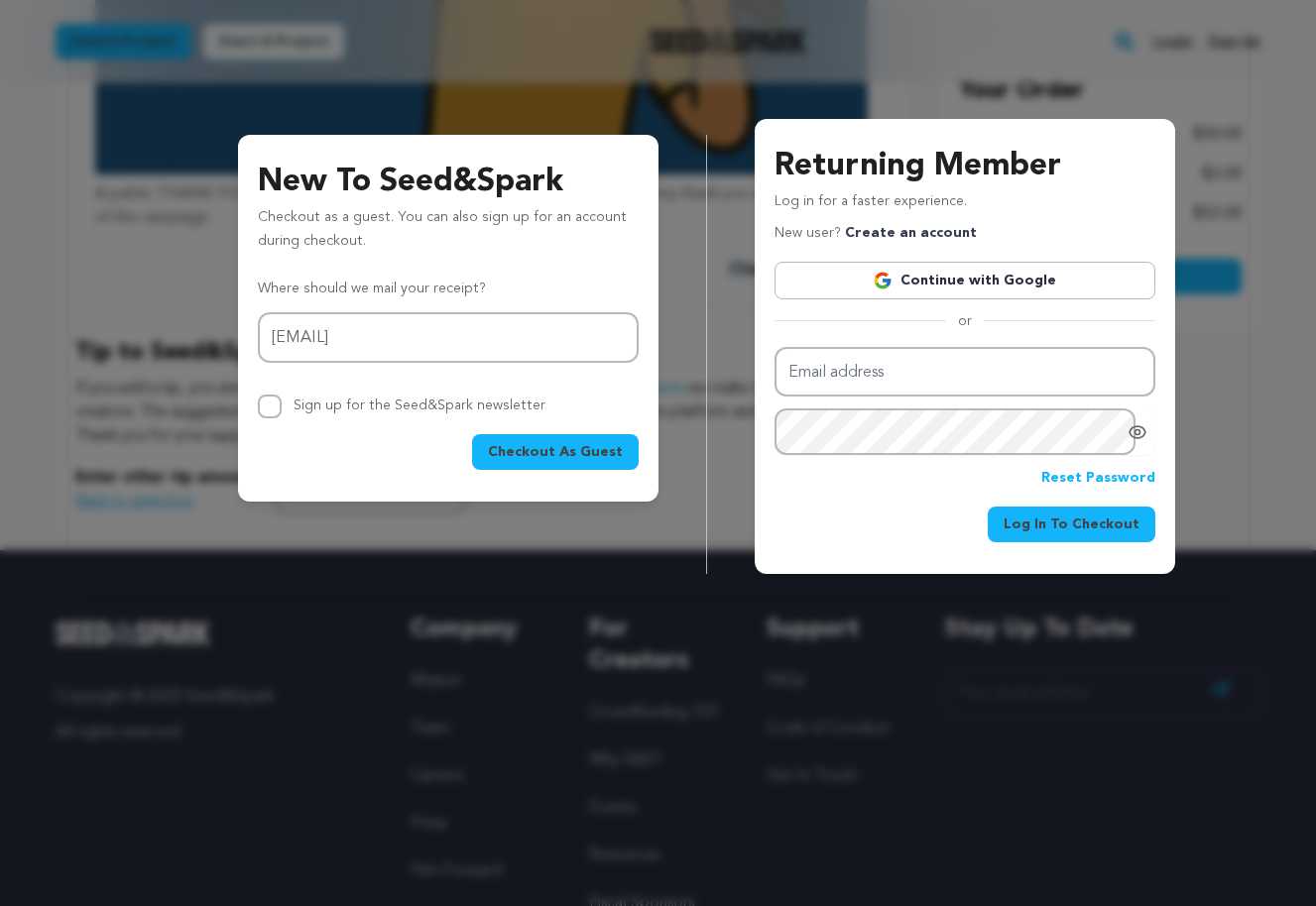 click on "Sign up for the Seed&Spark newsletter" at bounding box center (270, 406) 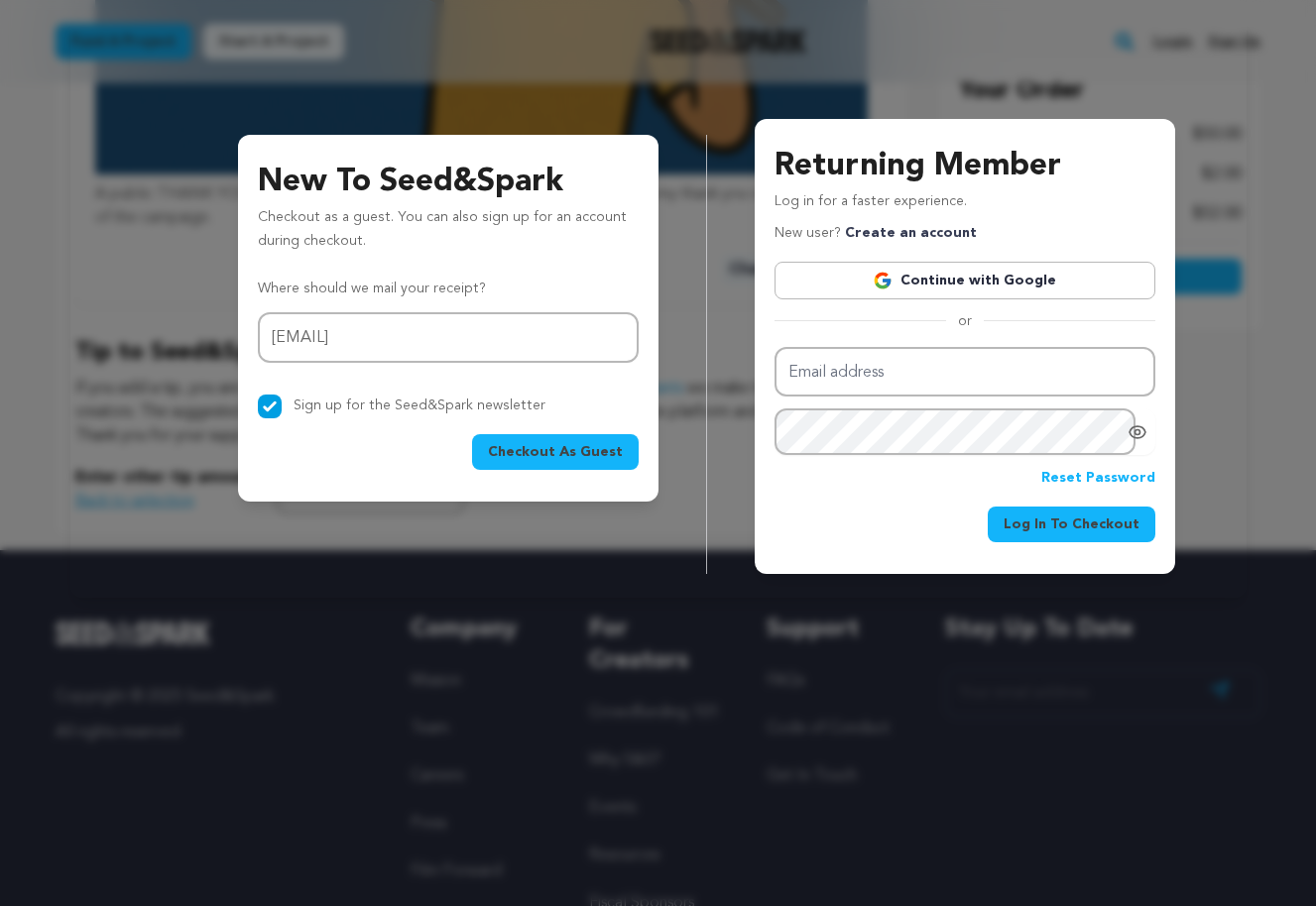 click on "New To Seed&Spark
Checkout as a guest. You can also sign up for an account during checkout.
Where should we mail your receipt?
Email address
paul@thecafeagency.com
Sign up for the Seed&Spark newsletter
Checkout As Guest" at bounding box center (448, 318) 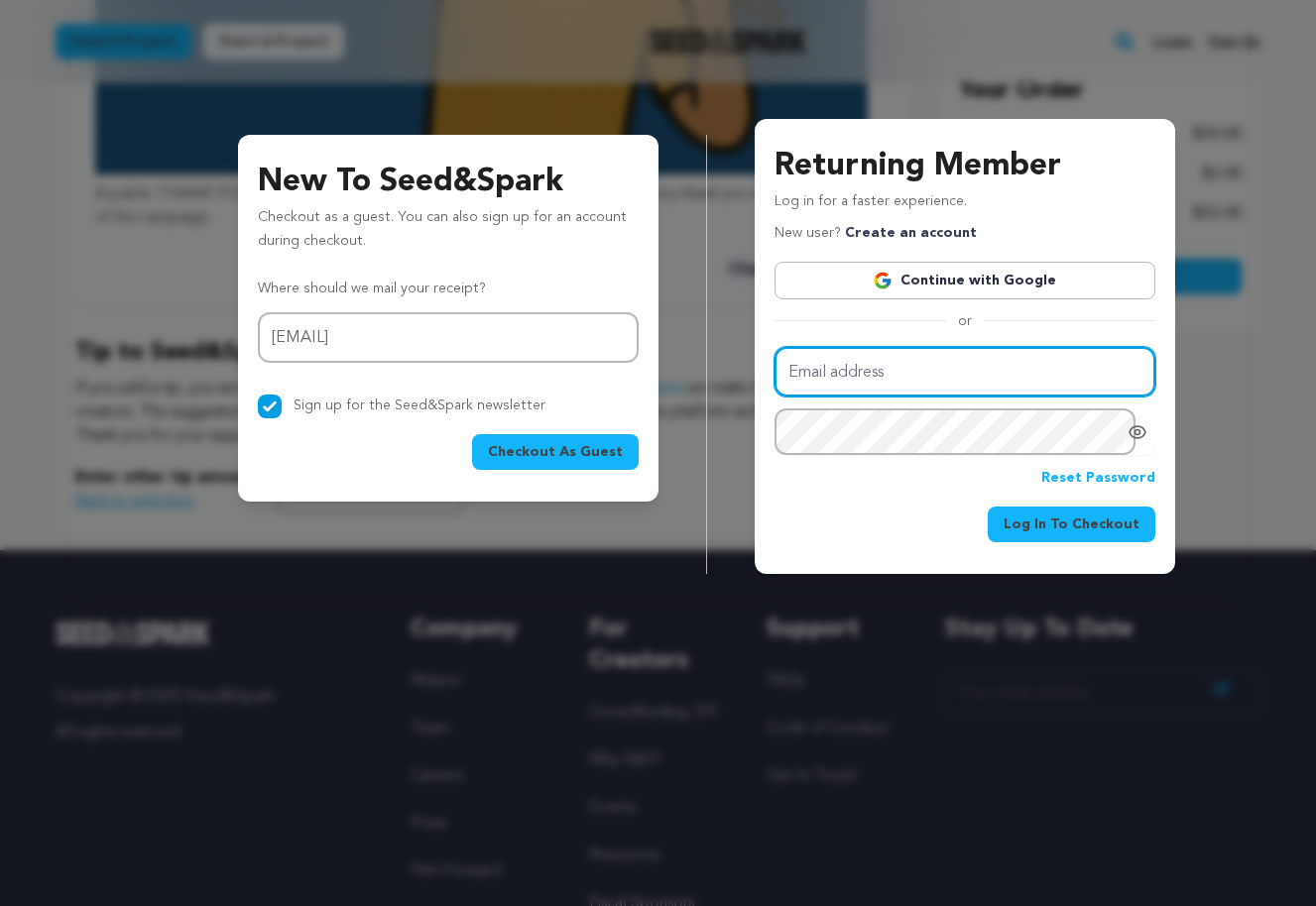click on "Email address" at bounding box center (965, 372) 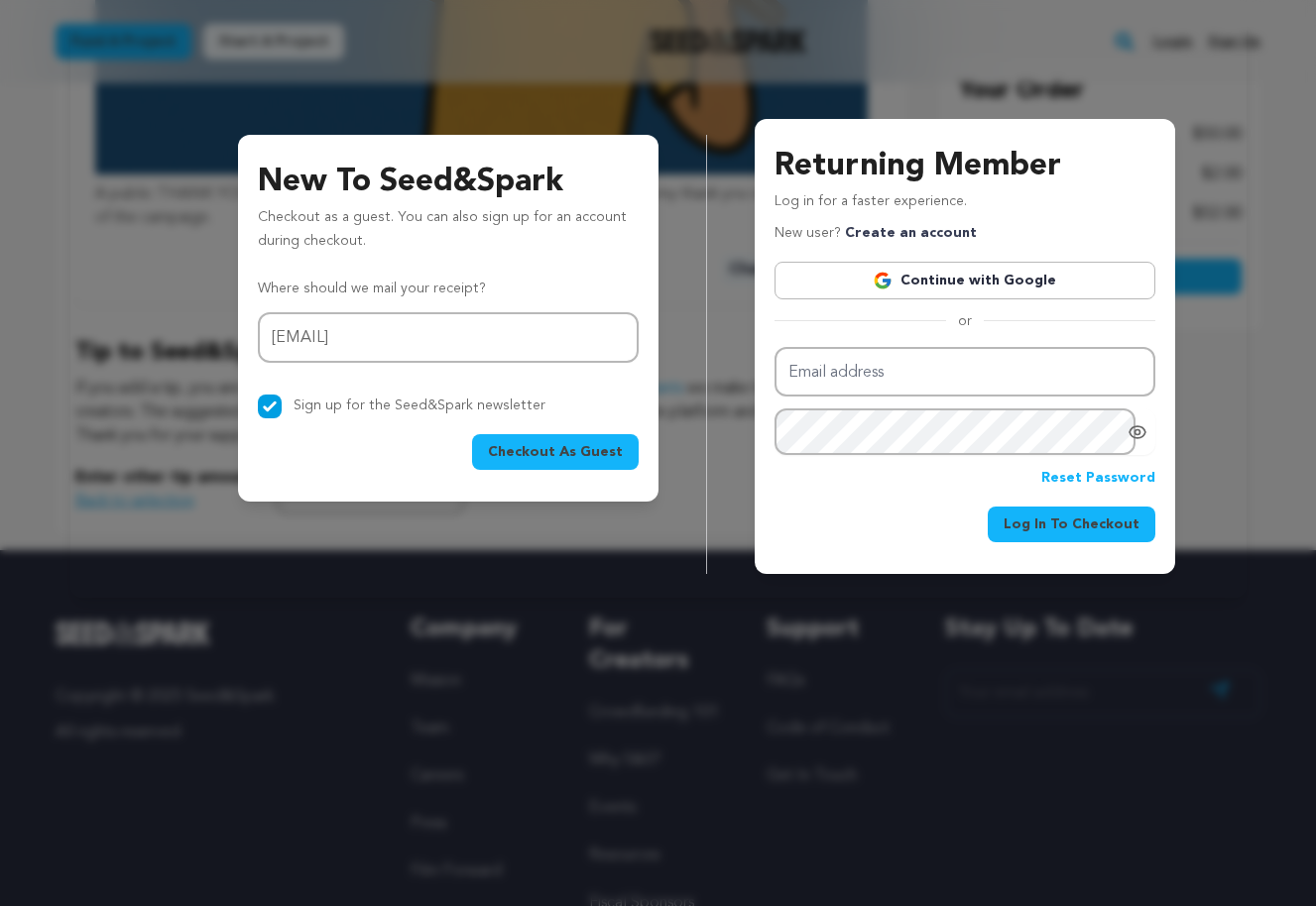 click on "Continue with Google" at bounding box center (965, 281) 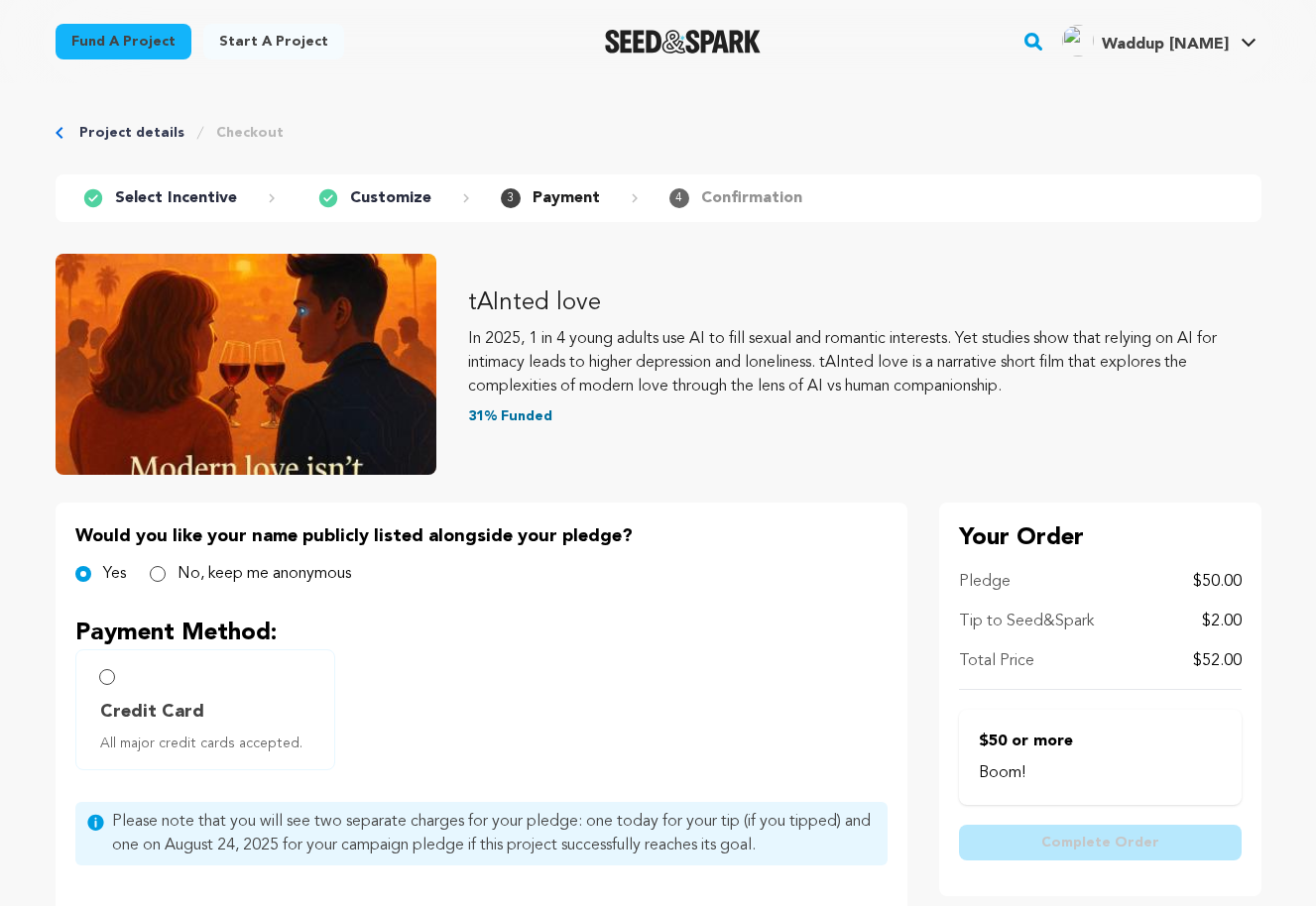 scroll, scrollTop: 0, scrollLeft: 0, axis: both 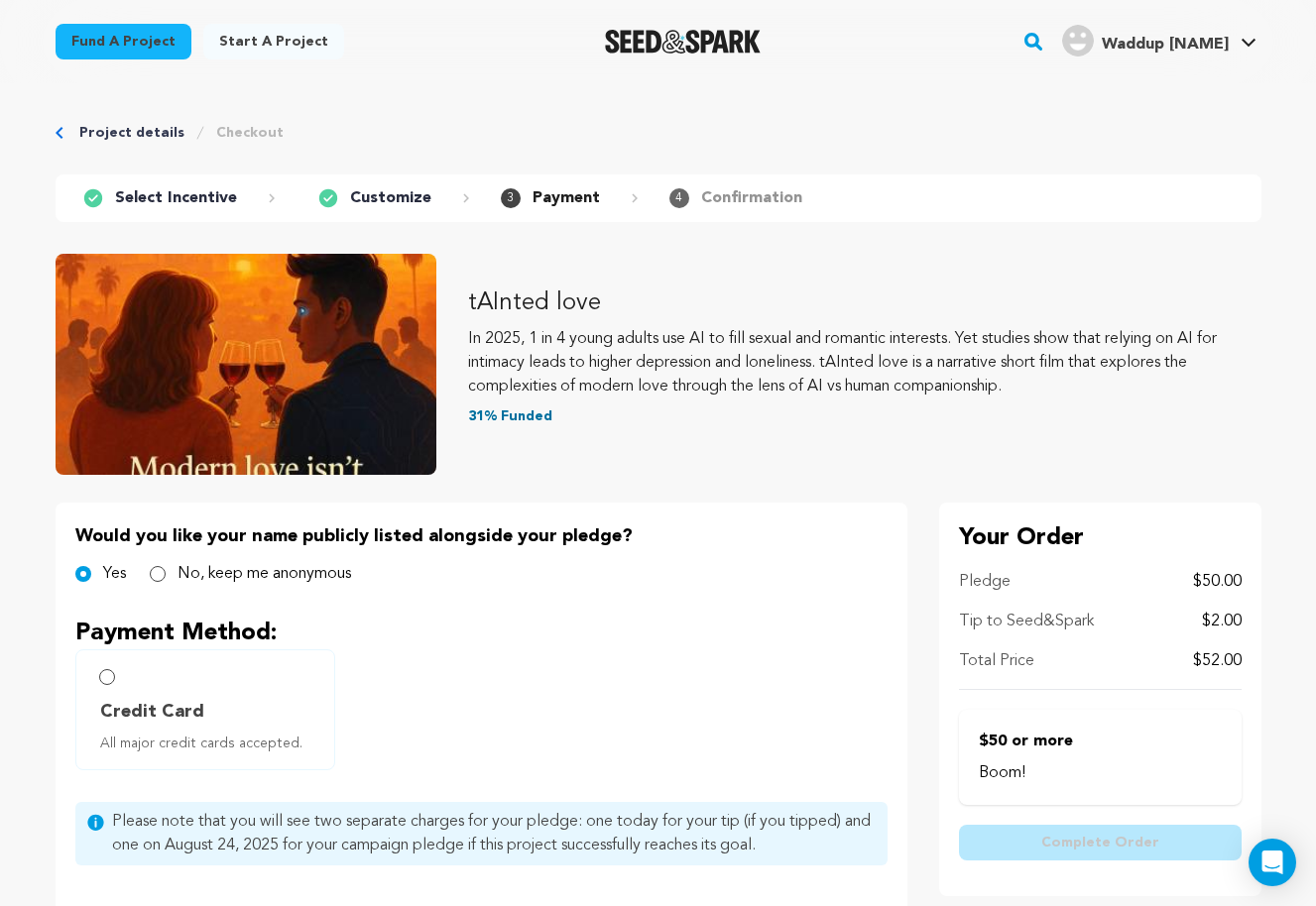click on "Fund a project
Start a project
Search" at bounding box center [658, 744] 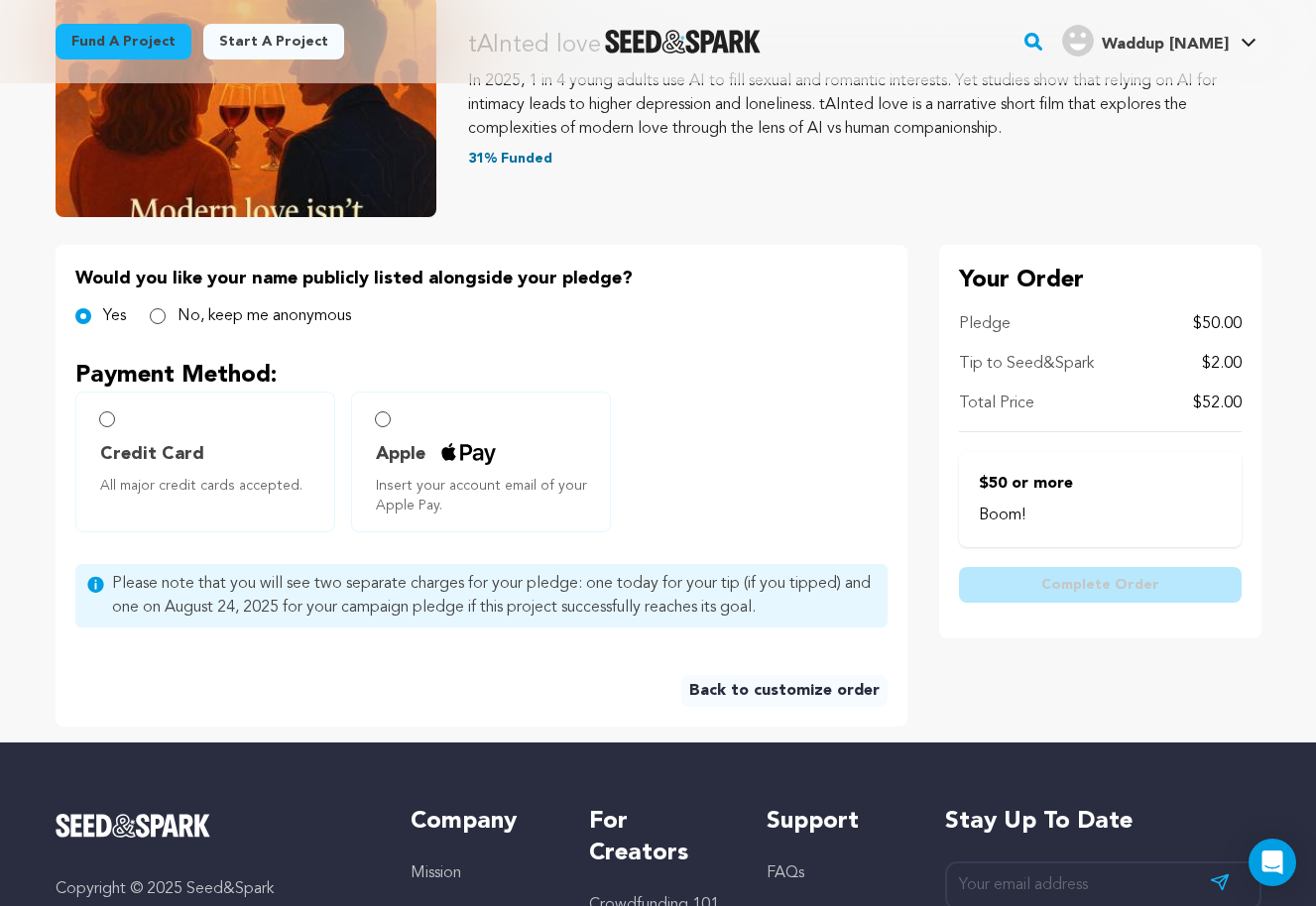 scroll, scrollTop: 253, scrollLeft: 0, axis: vertical 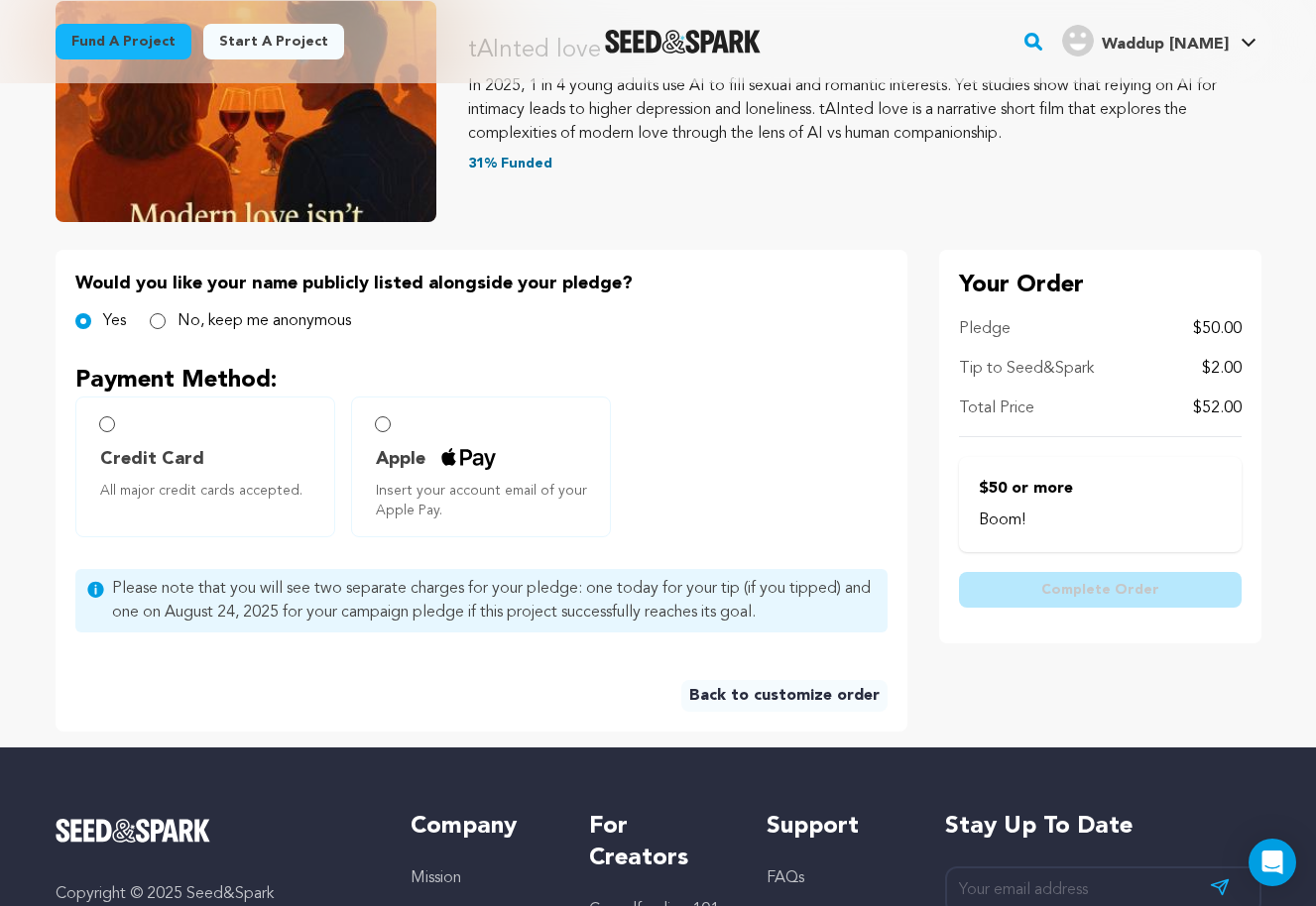 click on "Credit Card
All major credit cards accepted." at bounding box center (107, 424) 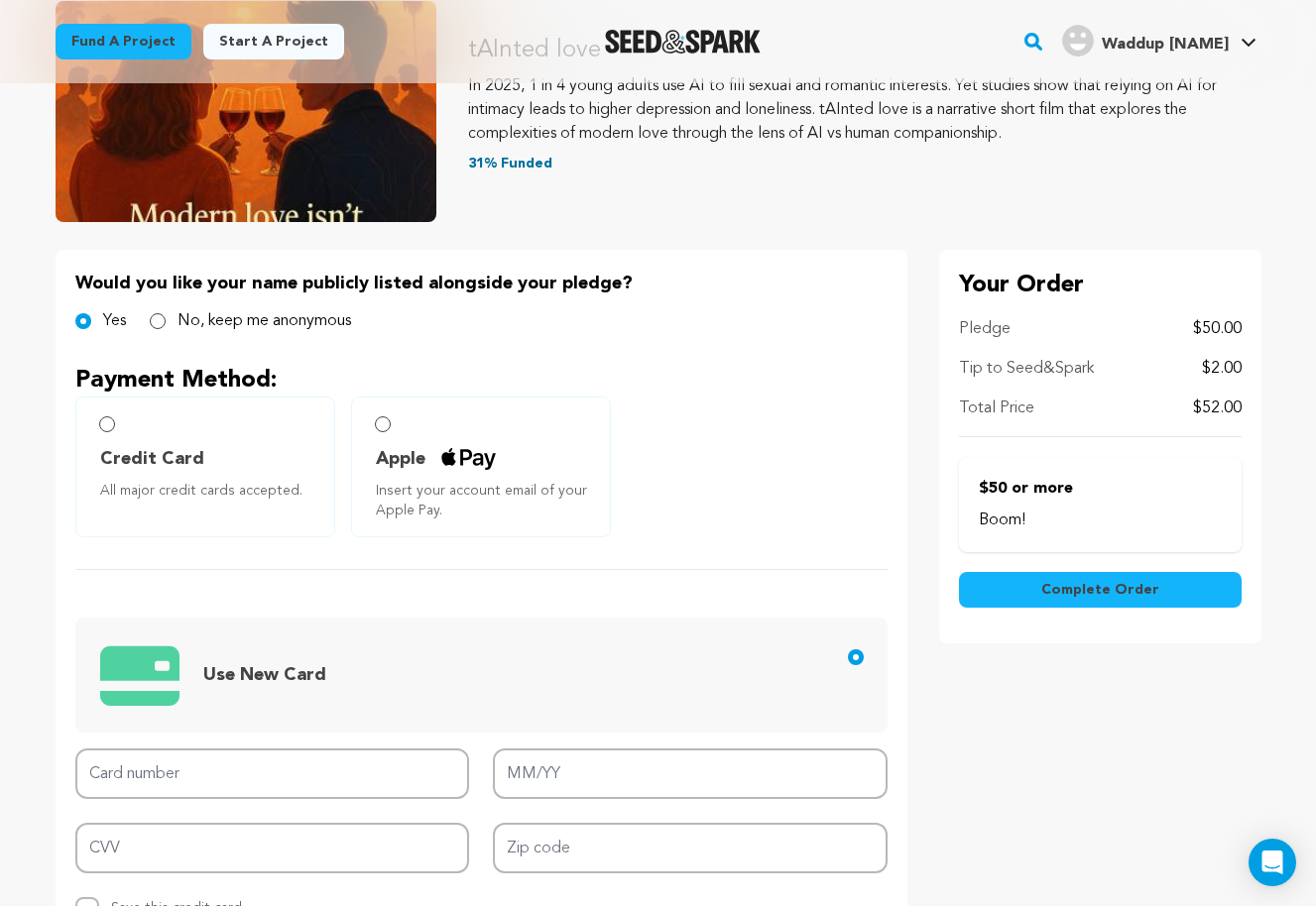 click on "Credit Card
All major credit cards accepted." at bounding box center (107, 424) 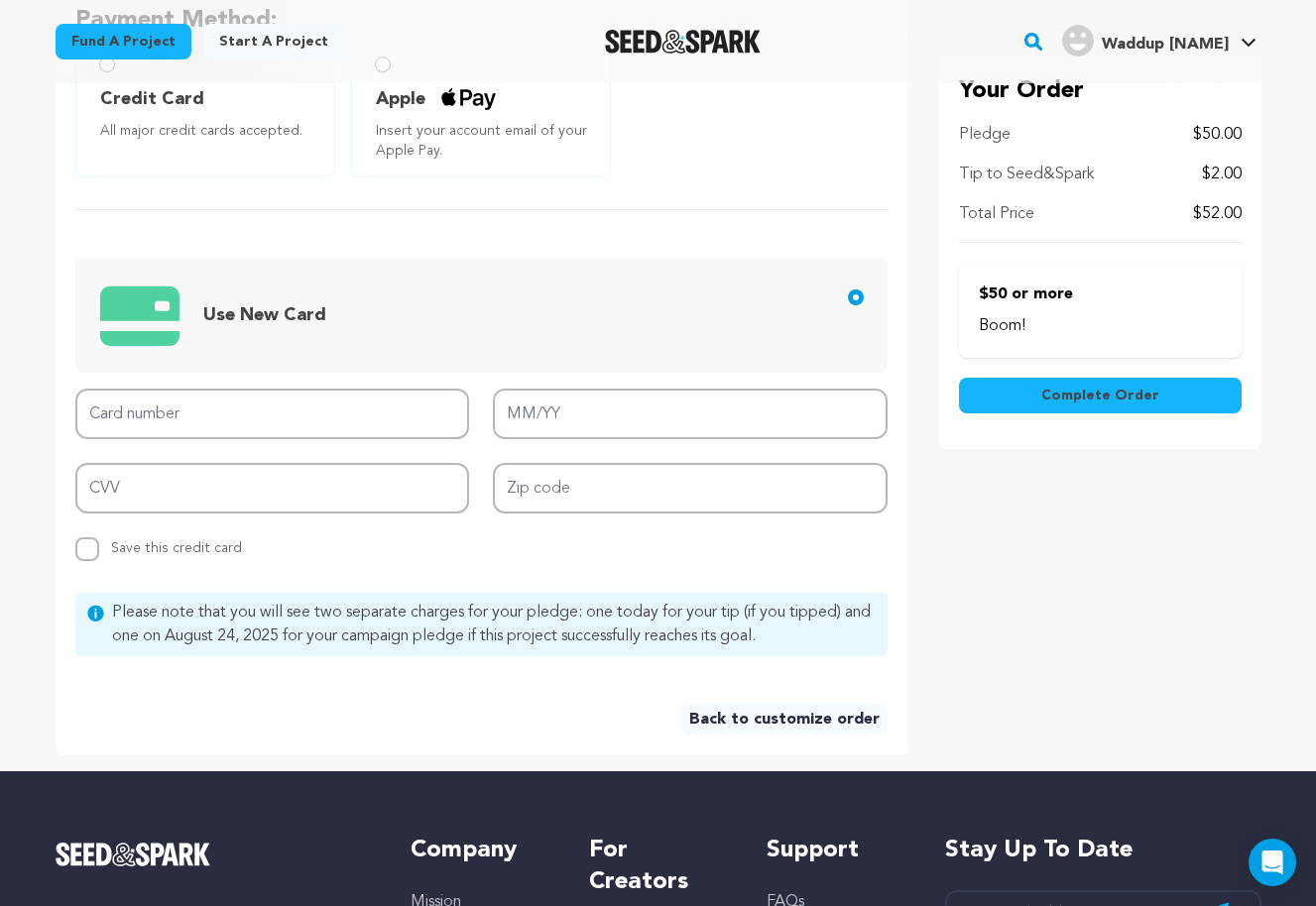 scroll, scrollTop: 614, scrollLeft: 0, axis: vertical 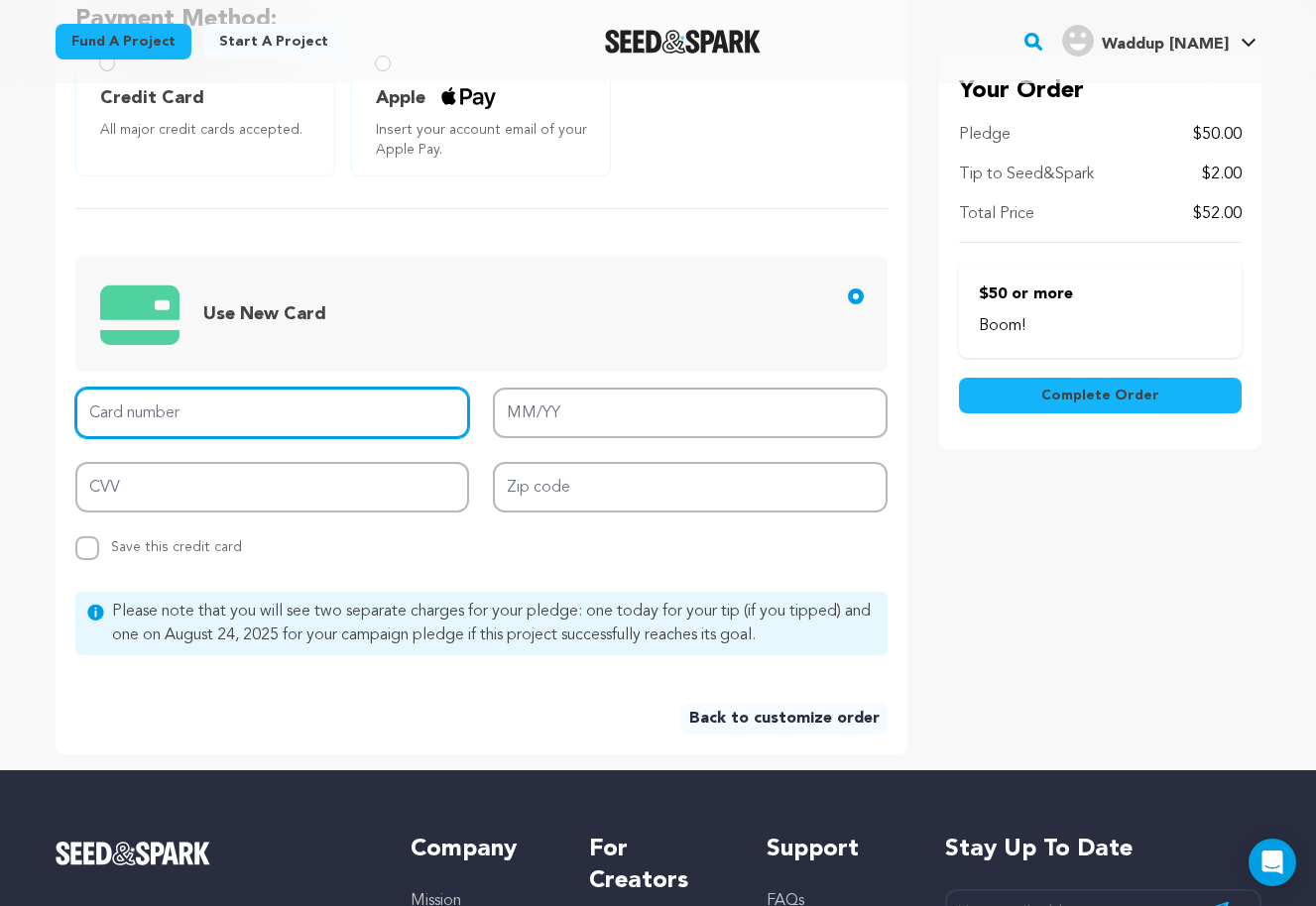 click on "Card number" at bounding box center (273, 412) 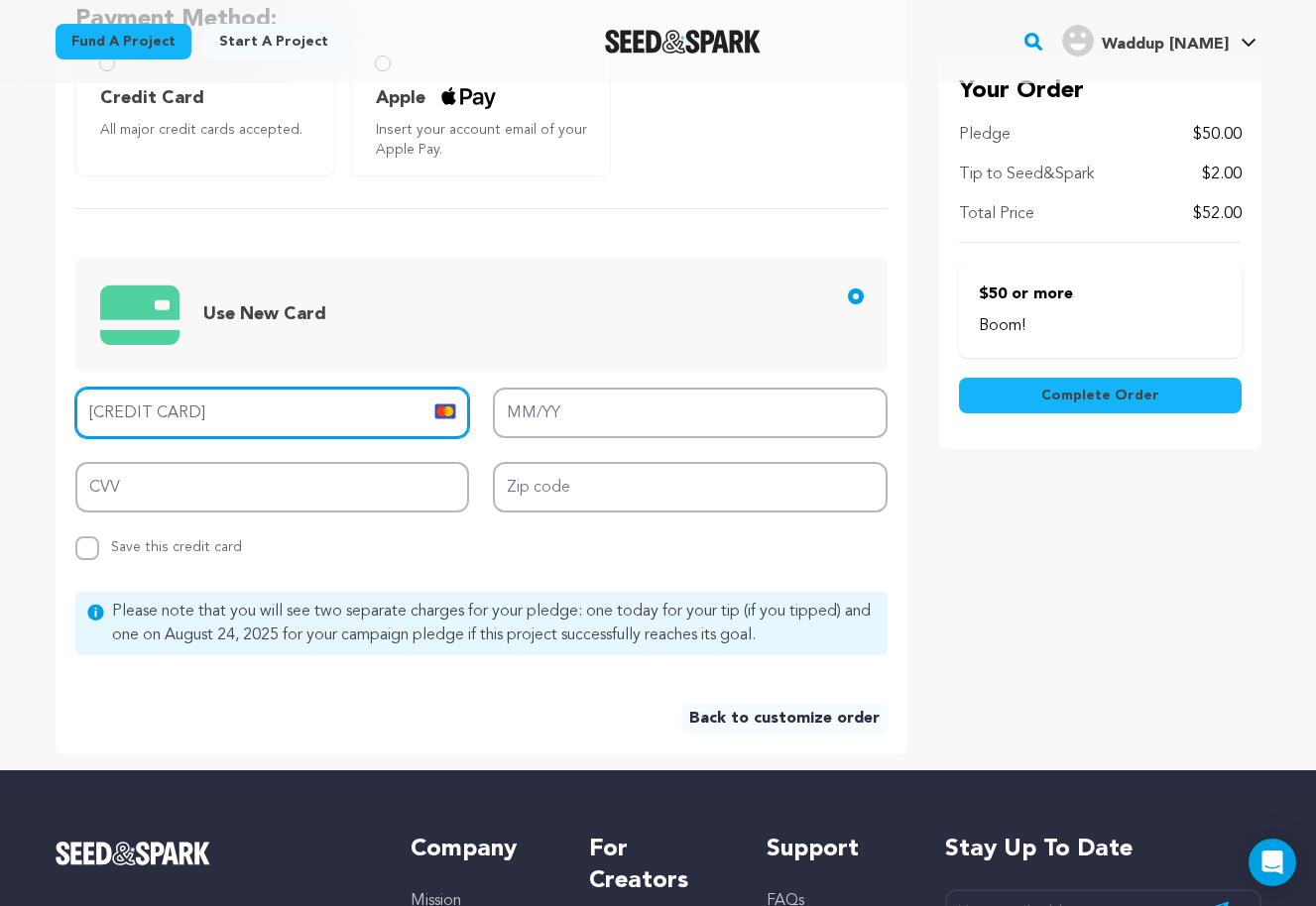 type on "5299 3074 1899 9809" 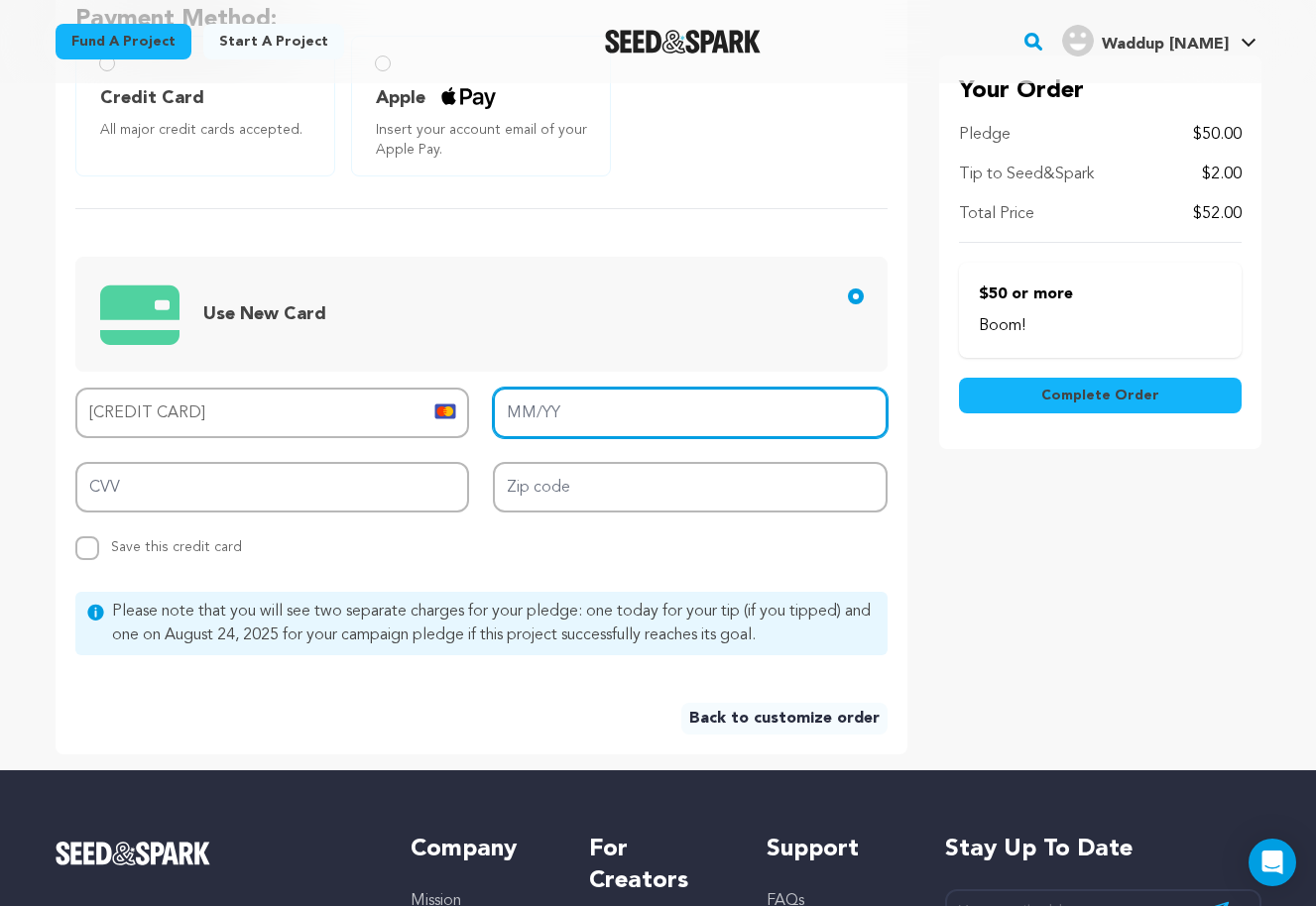 click on "MM/YY" at bounding box center [690, 412] 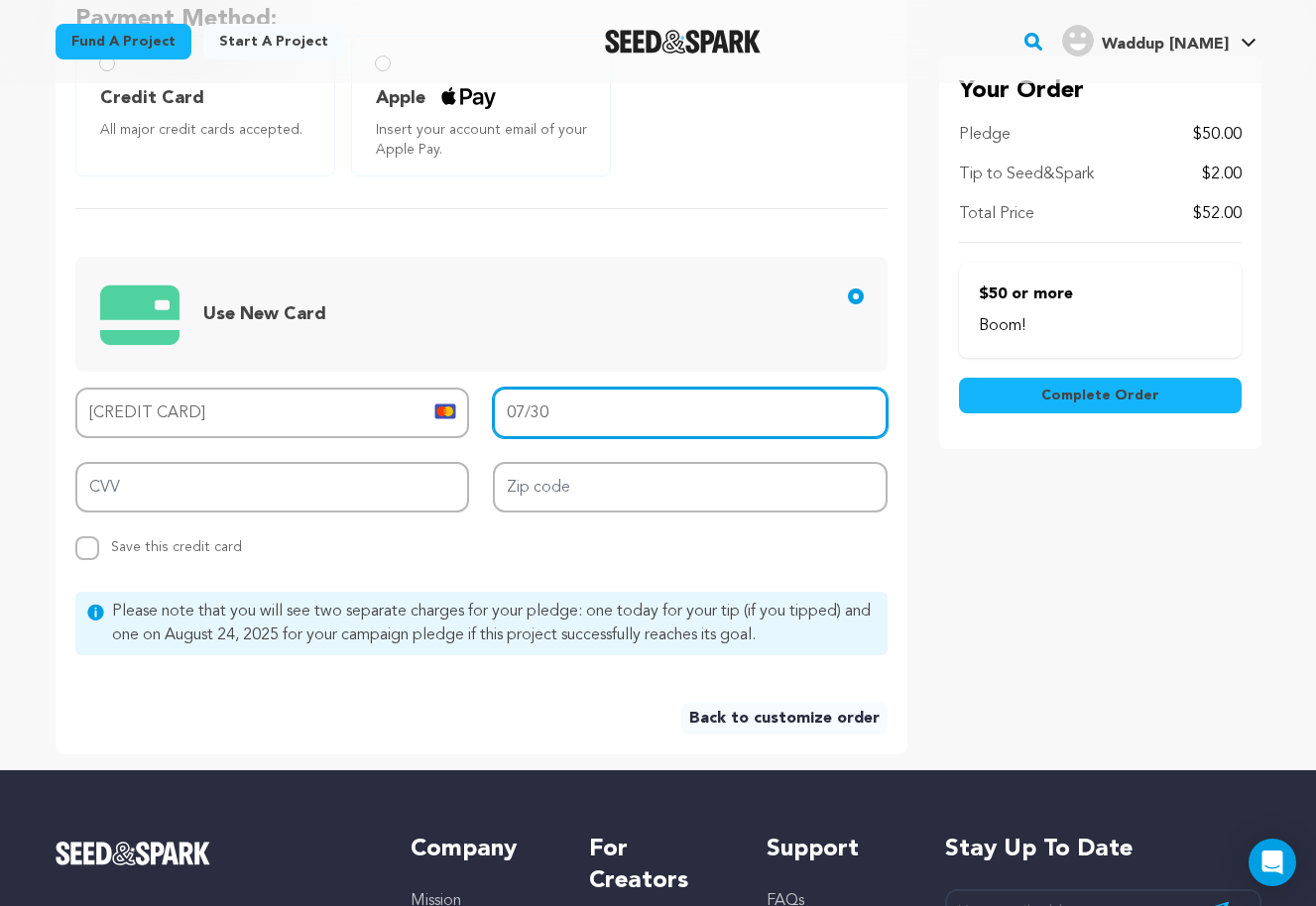 type on "07/30" 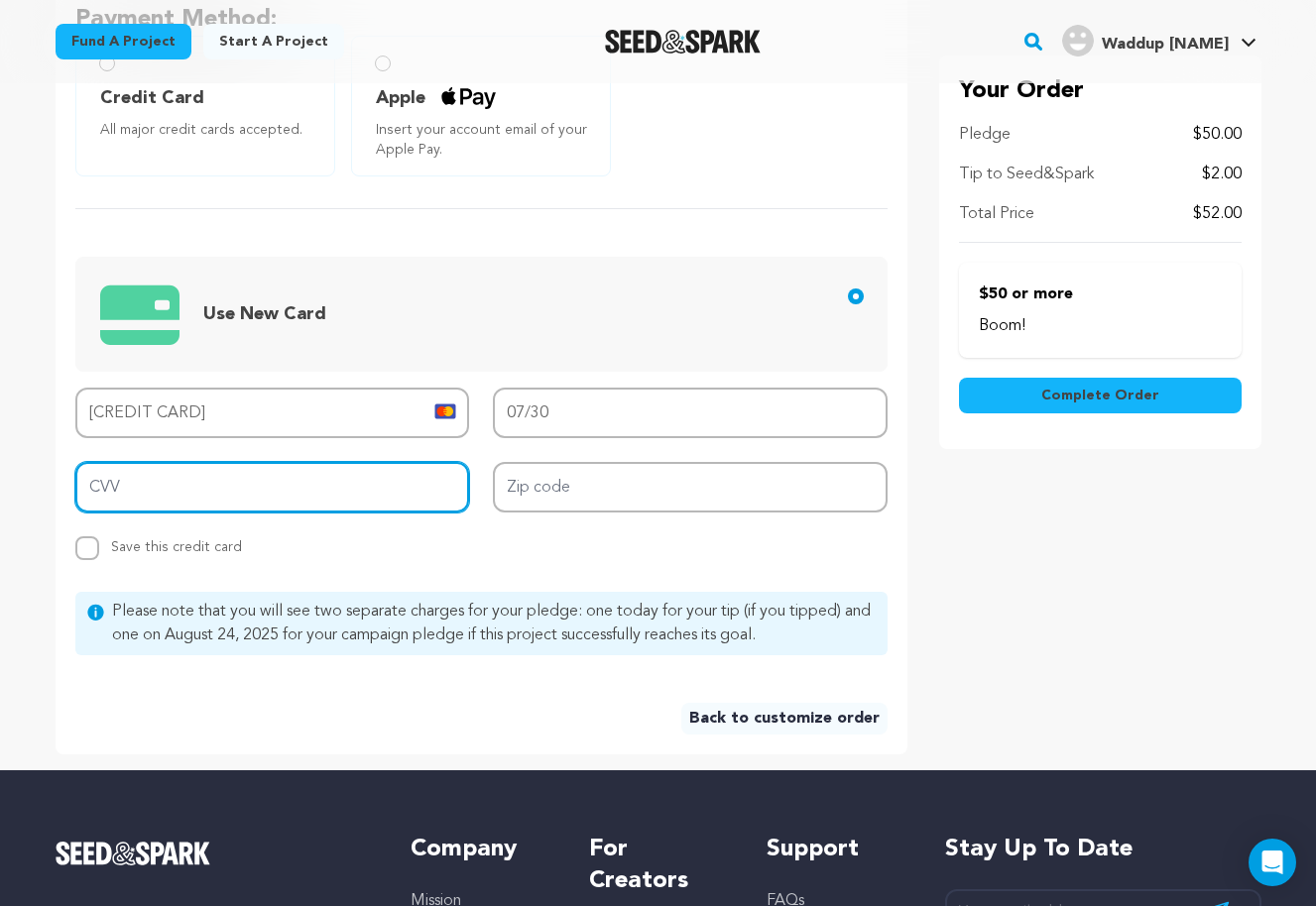 click on "CVV" at bounding box center (273, 487) 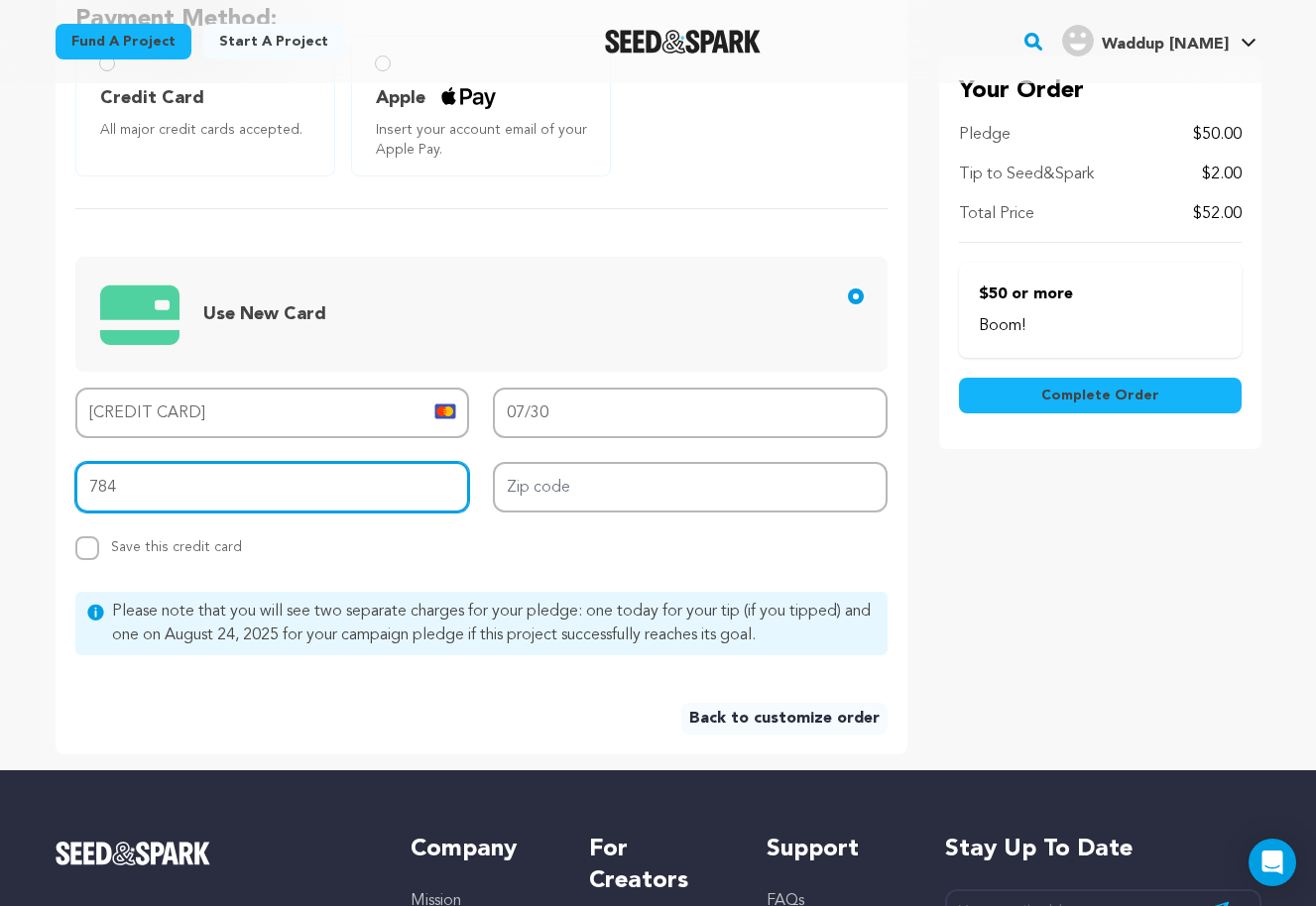 type on "784" 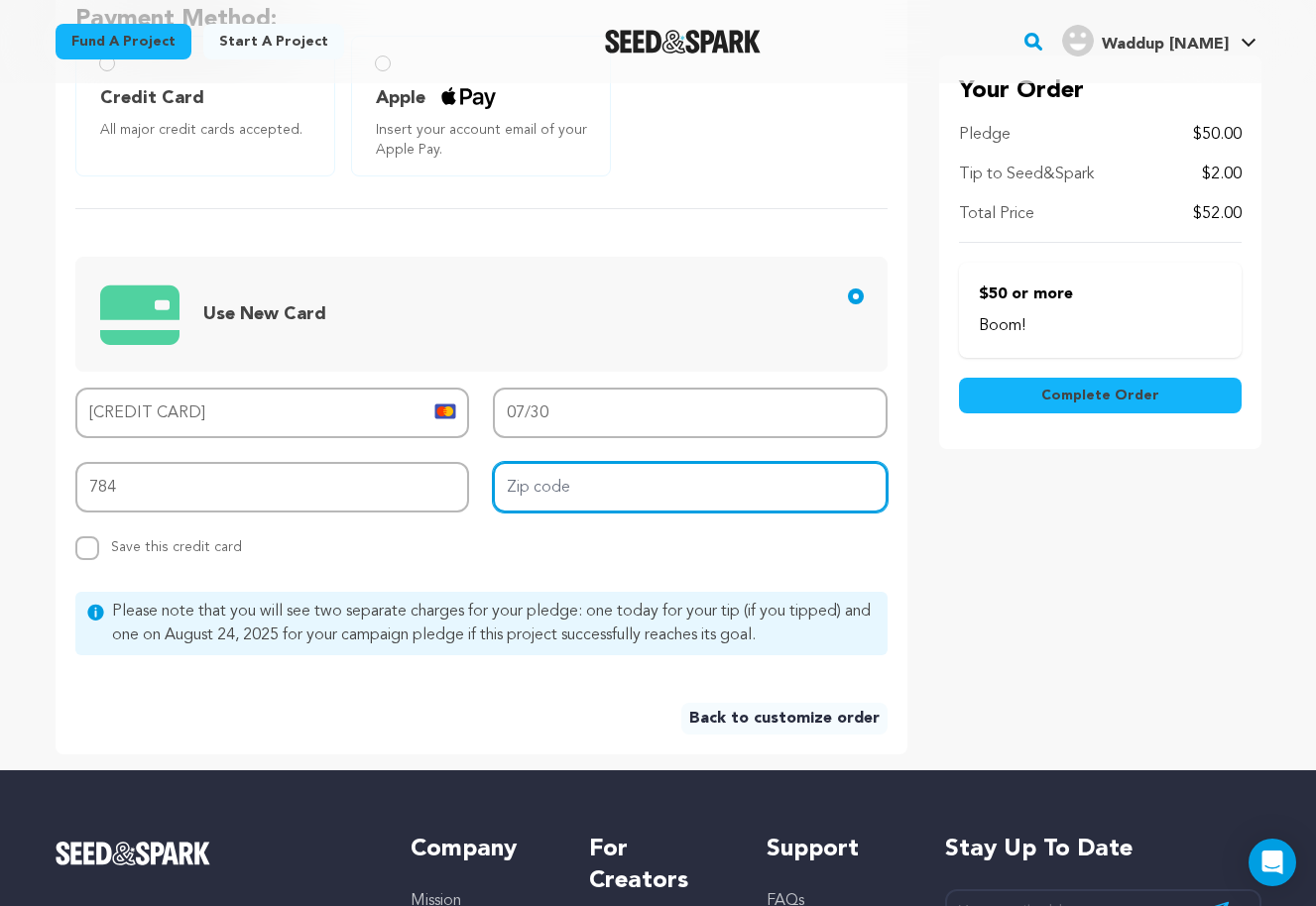 click on "Zip code" at bounding box center (690, 487) 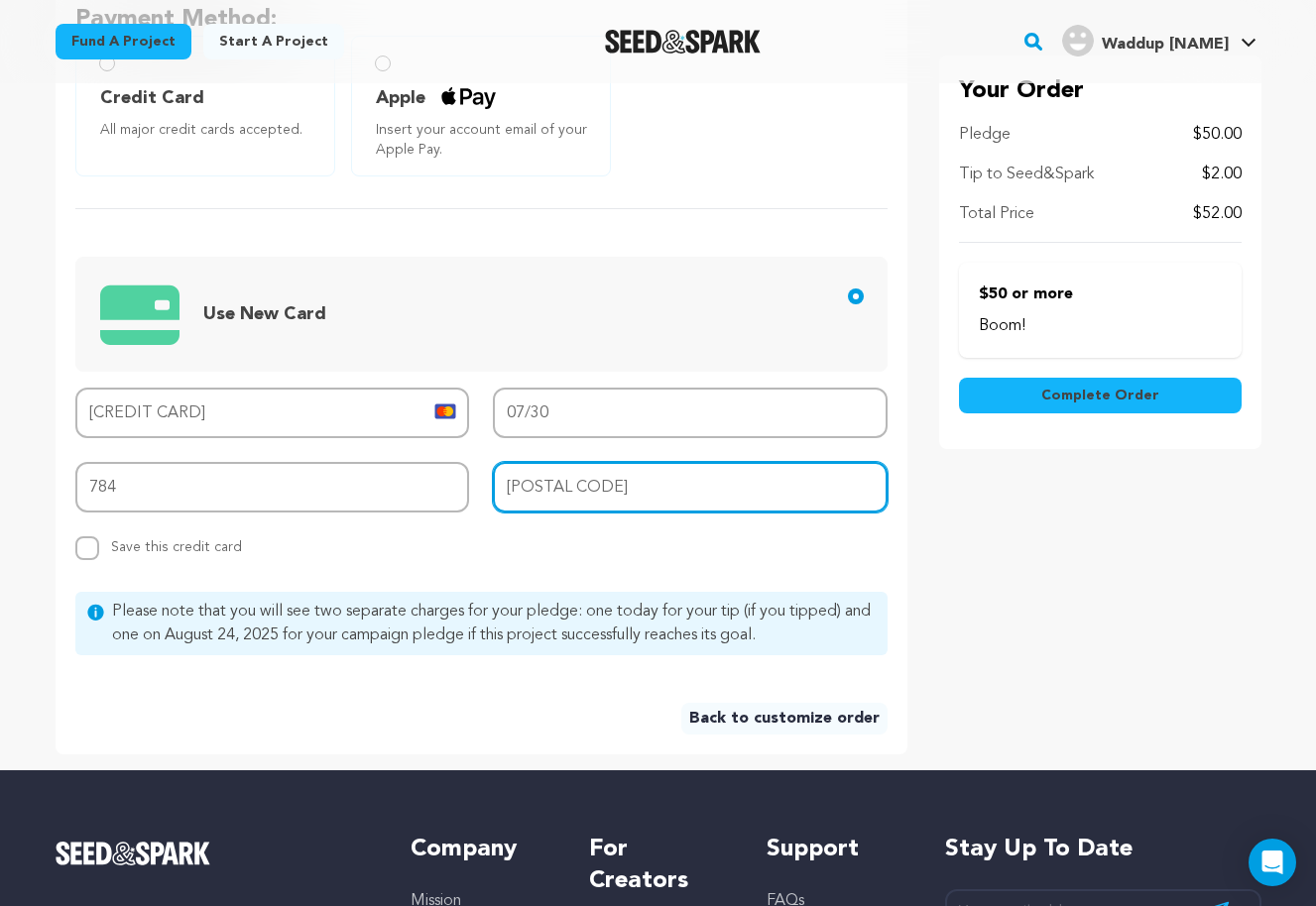 type on "BN15 0DE" 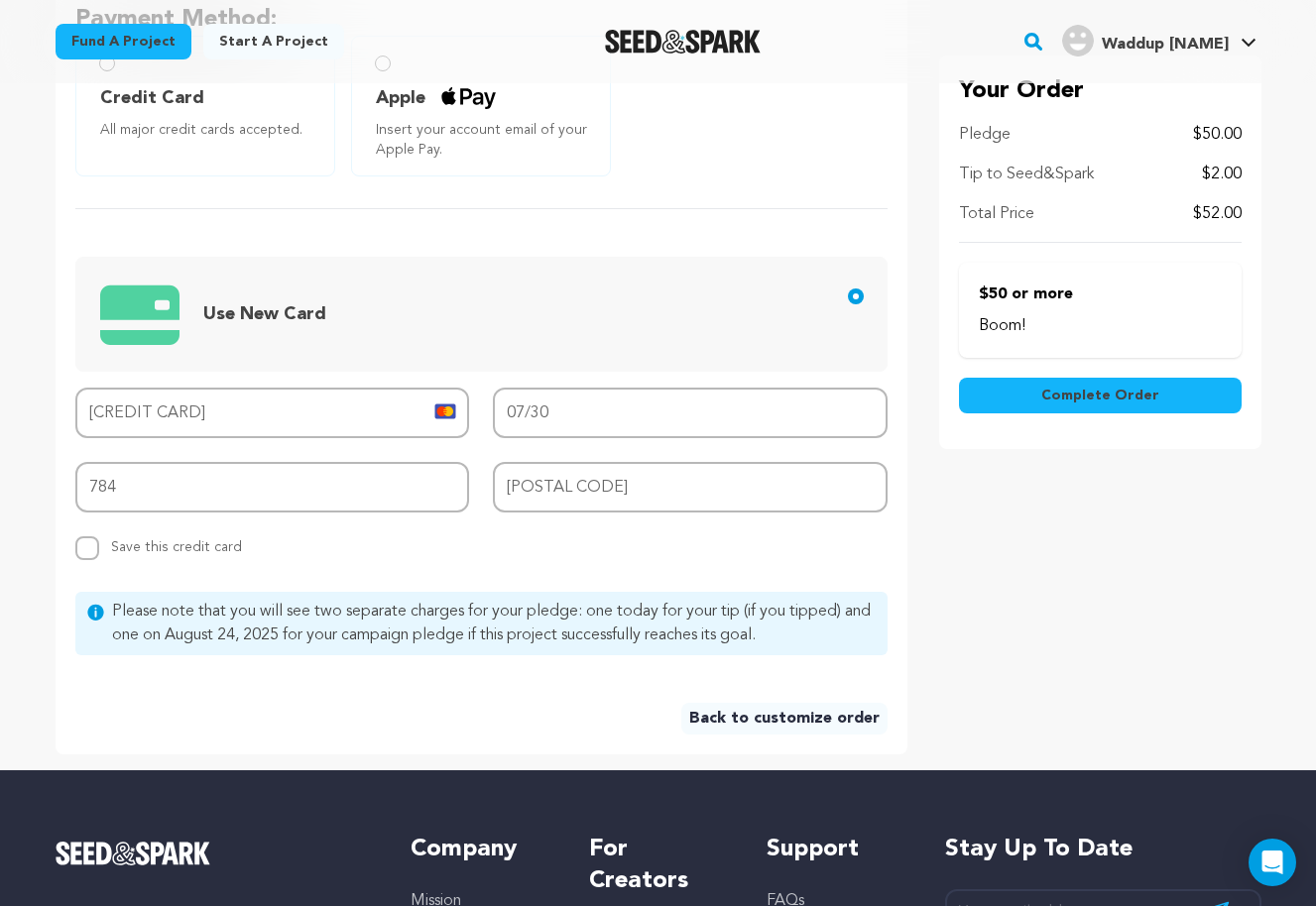 click on "Complete Order" at bounding box center [1100, 396] 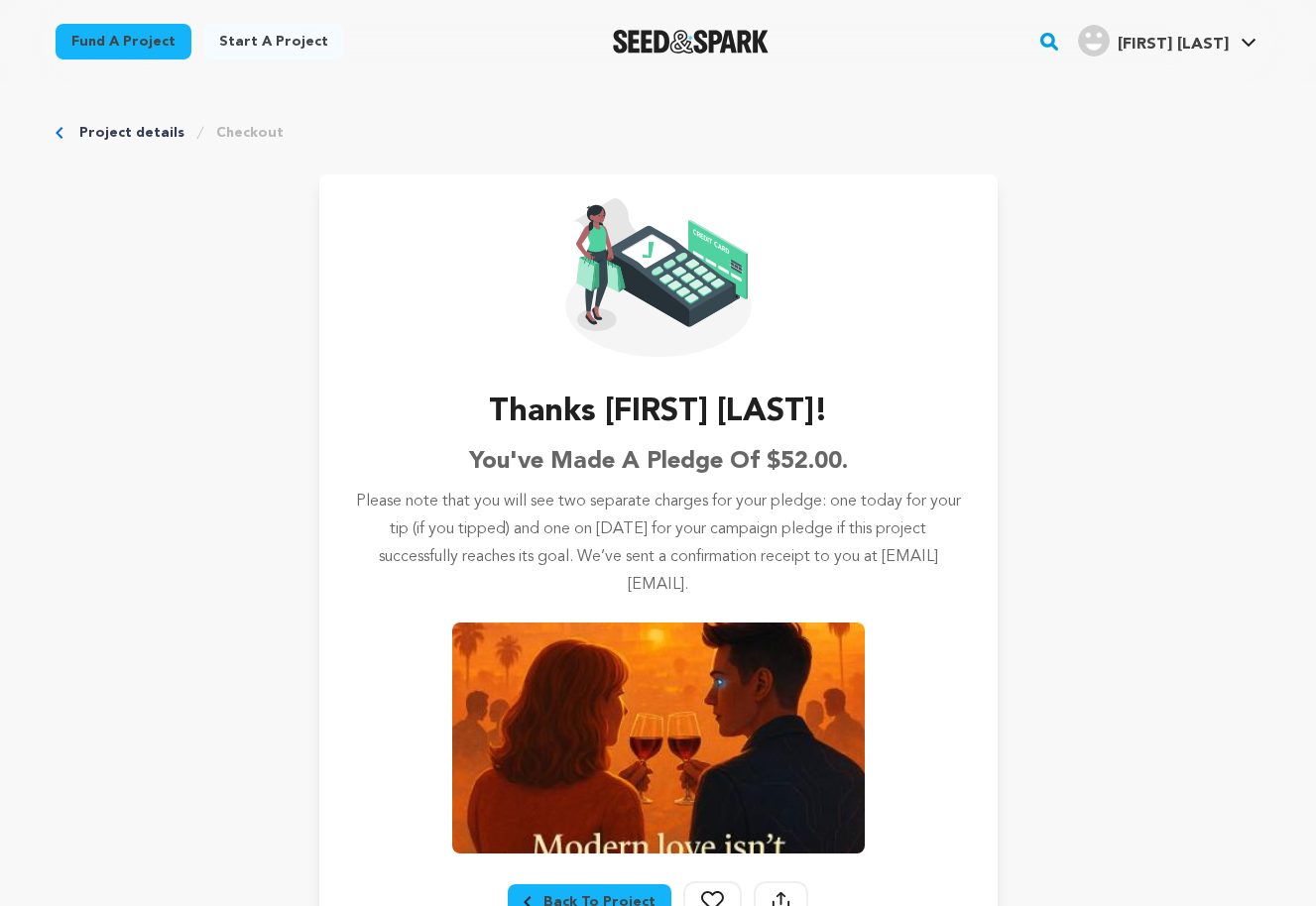 scroll, scrollTop: 0, scrollLeft: 0, axis: both 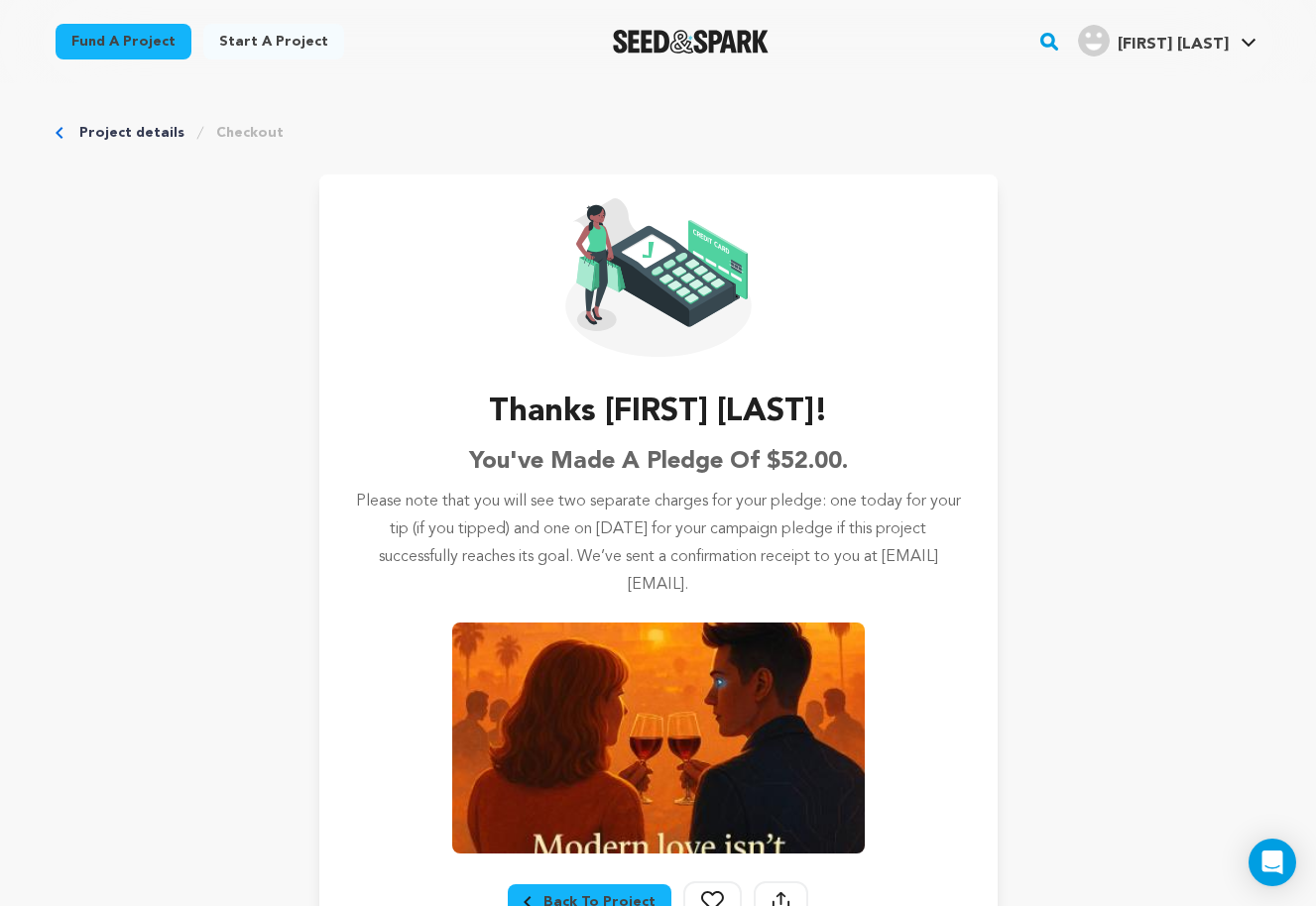 click on "Project details
Checkout
Thanks [FIRST] [LAST]!
You've made a pledge
of $52.00.
Please note that you will see two separate charges for your pledge:
one today for your tip (if you tipped) and one on [DATE]
for your campaign pledge if this project successfully reaches its goal.
We’ve sent a confirmation receipt to you at  [EMAIL] ." at bounding box center [658, 534] 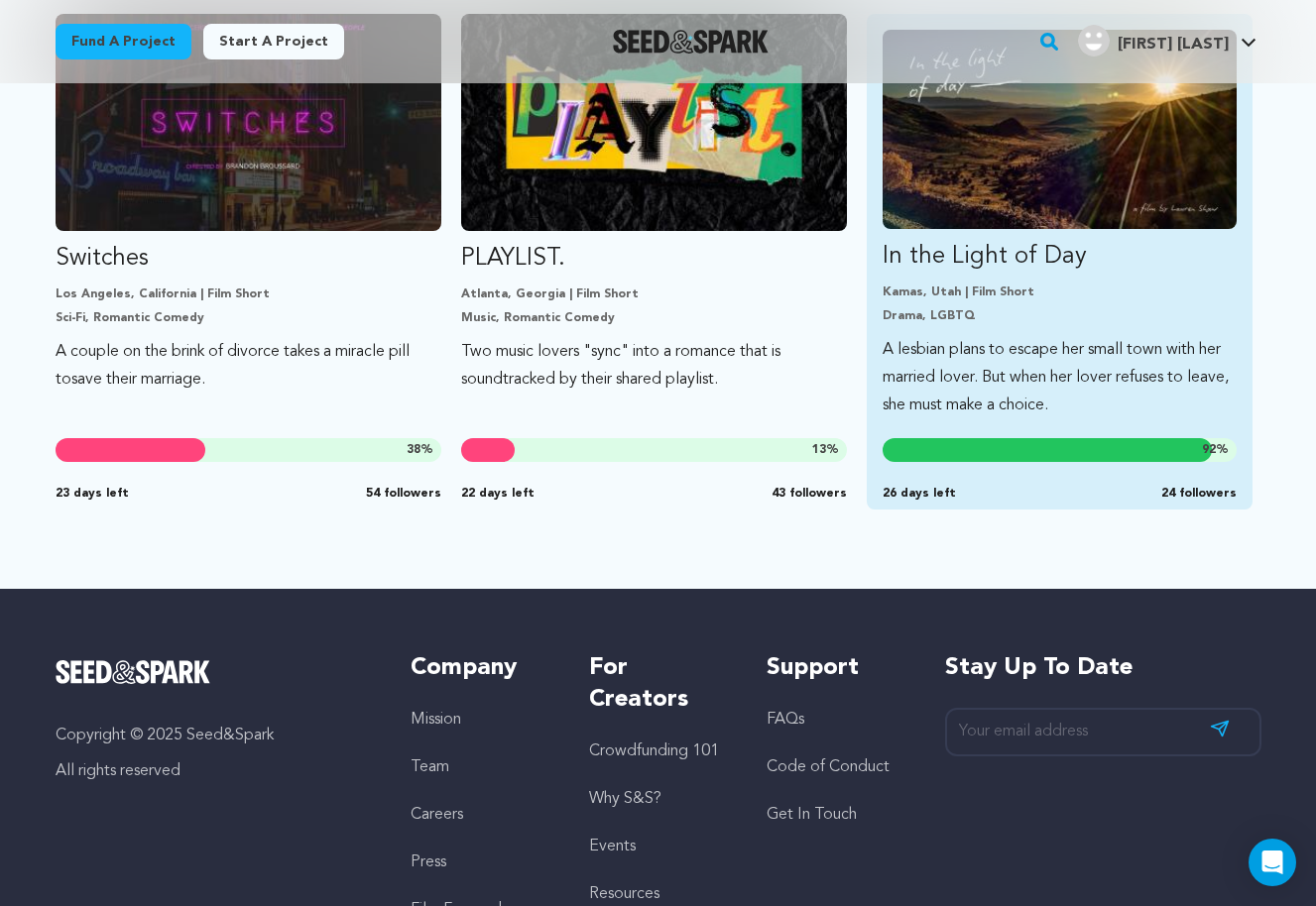 scroll, scrollTop: 1213, scrollLeft: 0, axis: vertical 